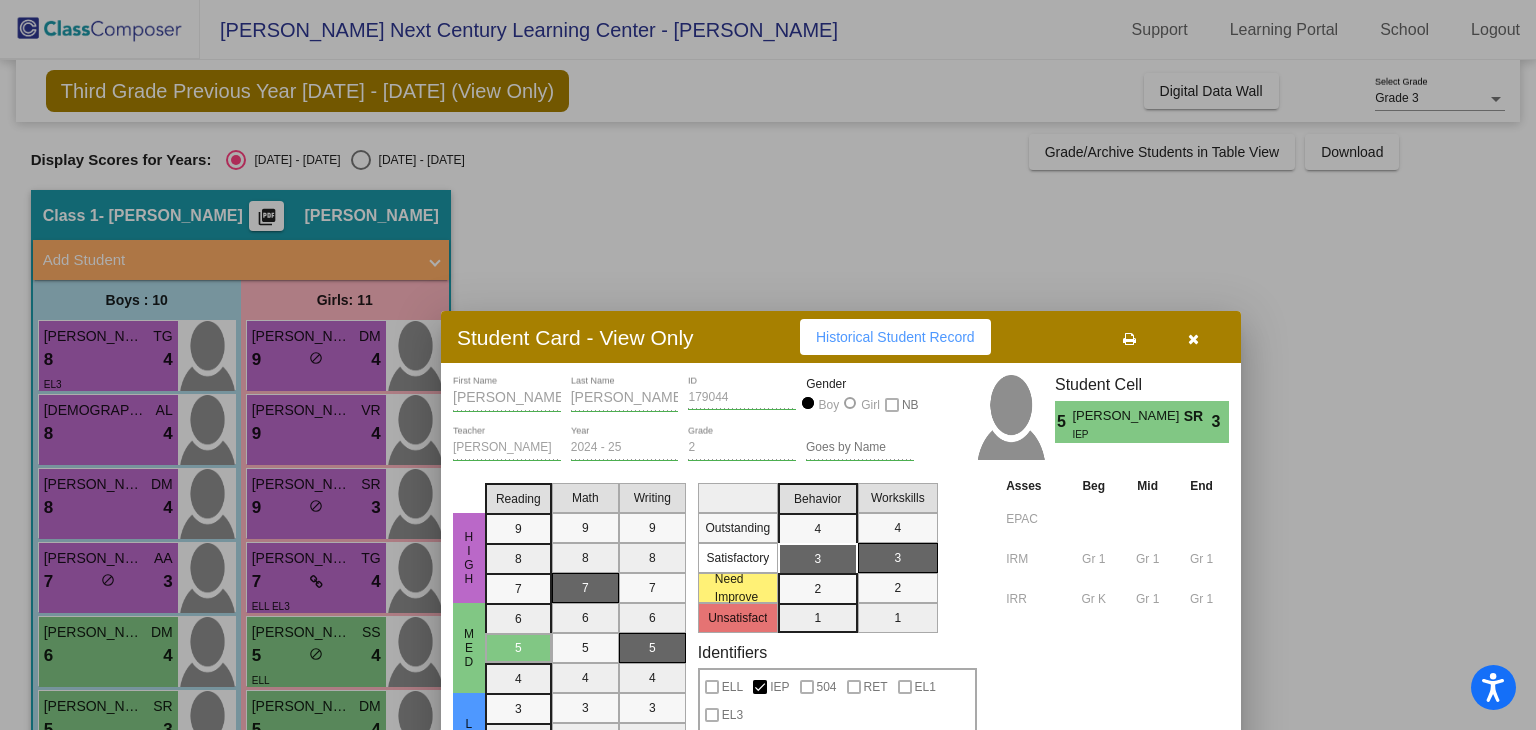scroll, scrollTop: 0, scrollLeft: 0, axis: both 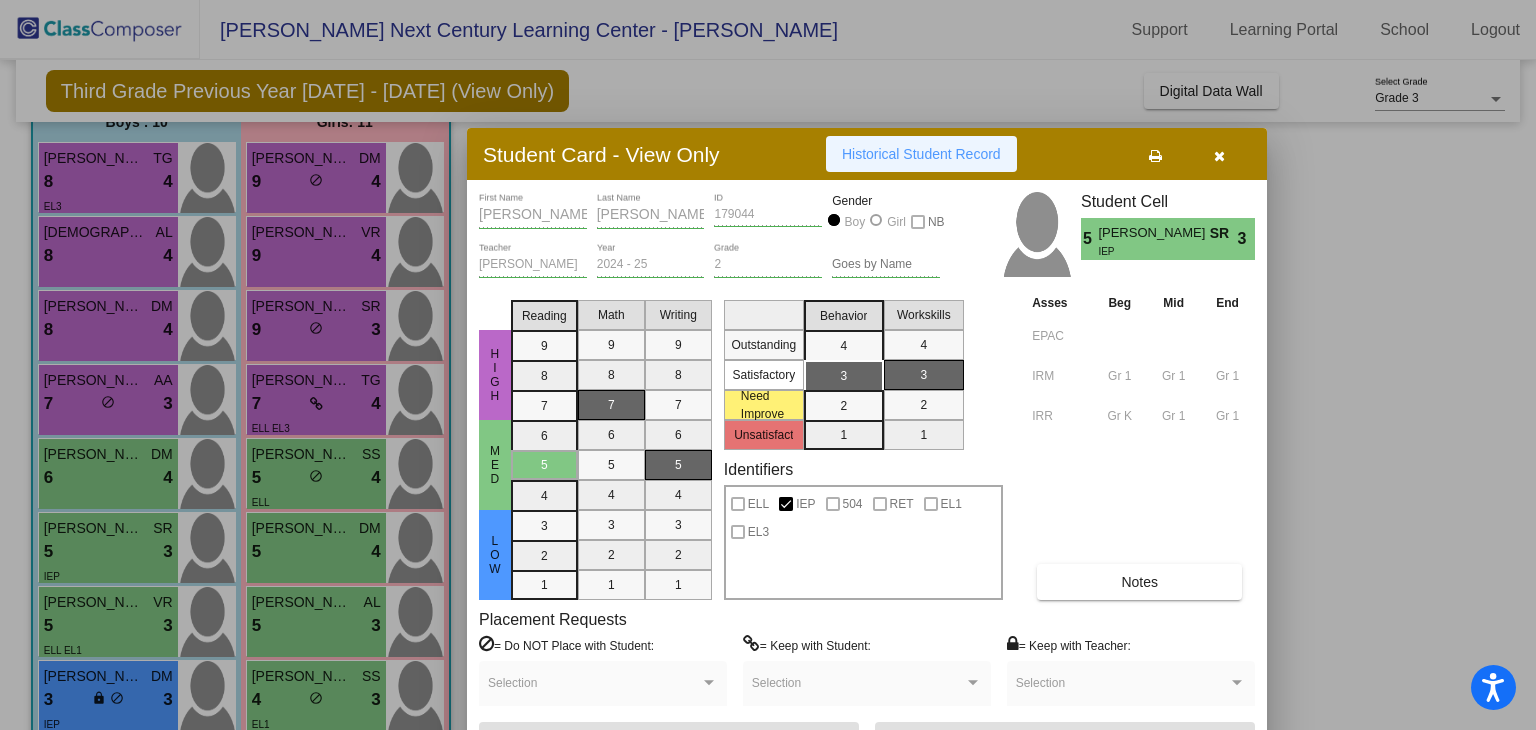 click on "Historical Student Record" at bounding box center (921, 154) 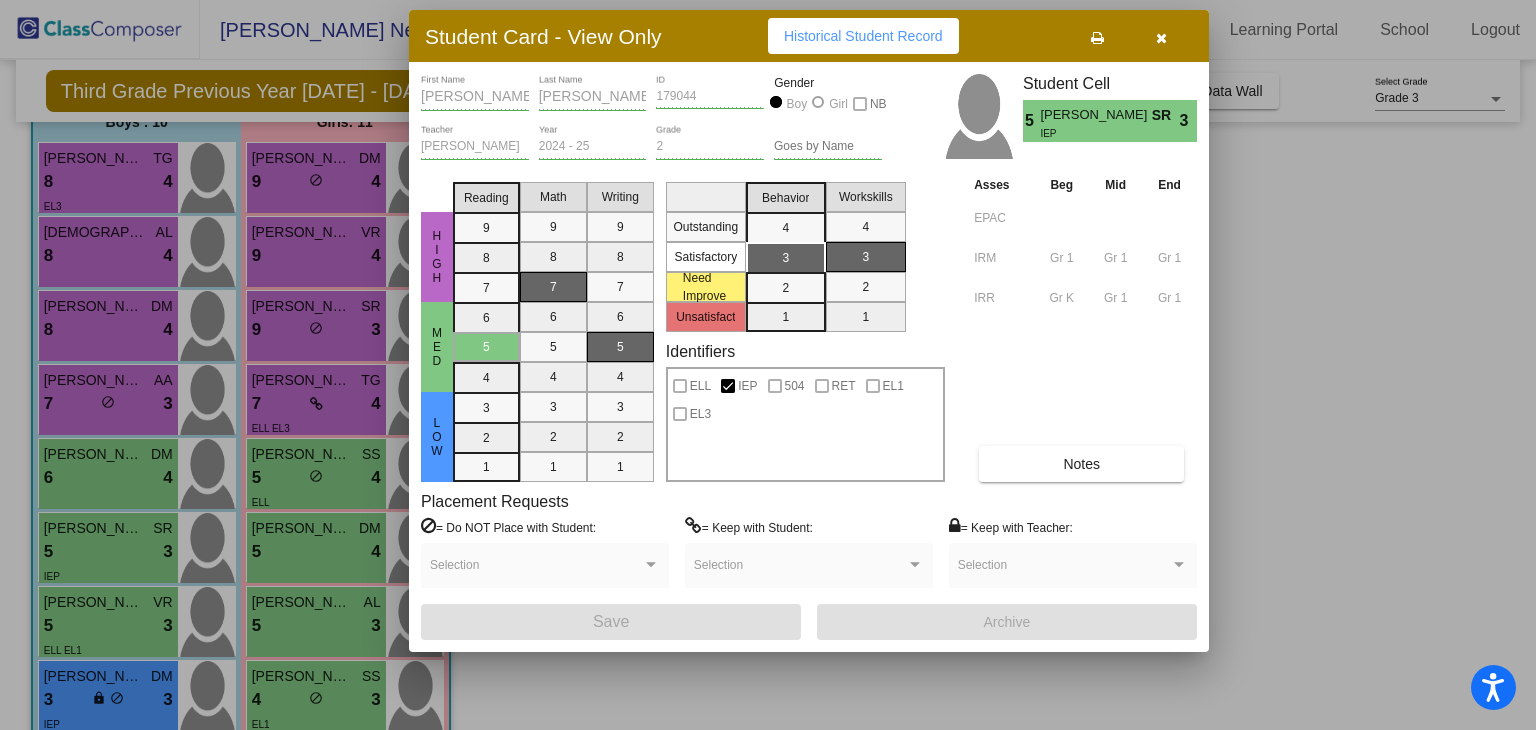 click on "Student Card - View Only   Historical Student Record" at bounding box center [809, 36] 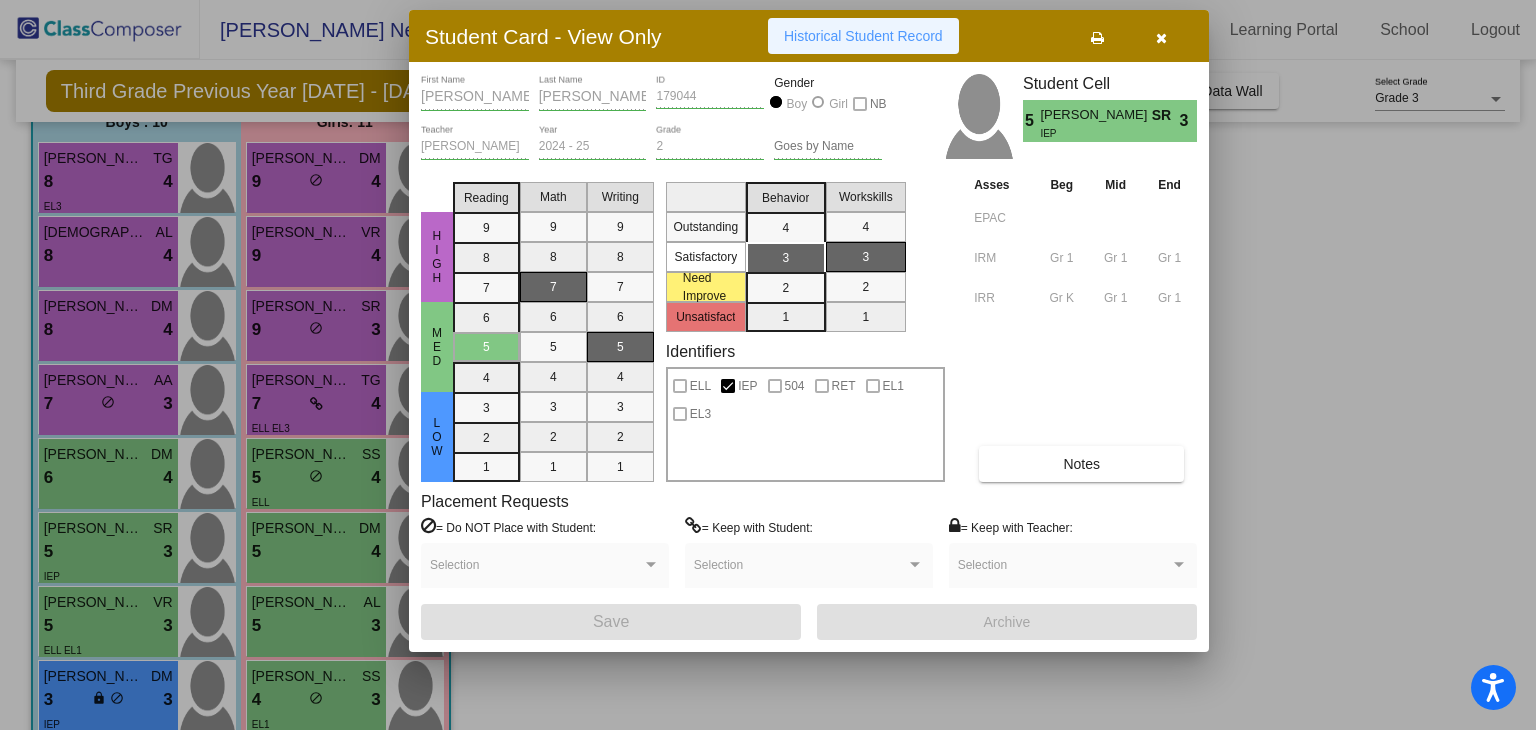 click on "Historical Student Record" at bounding box center [863, 36] 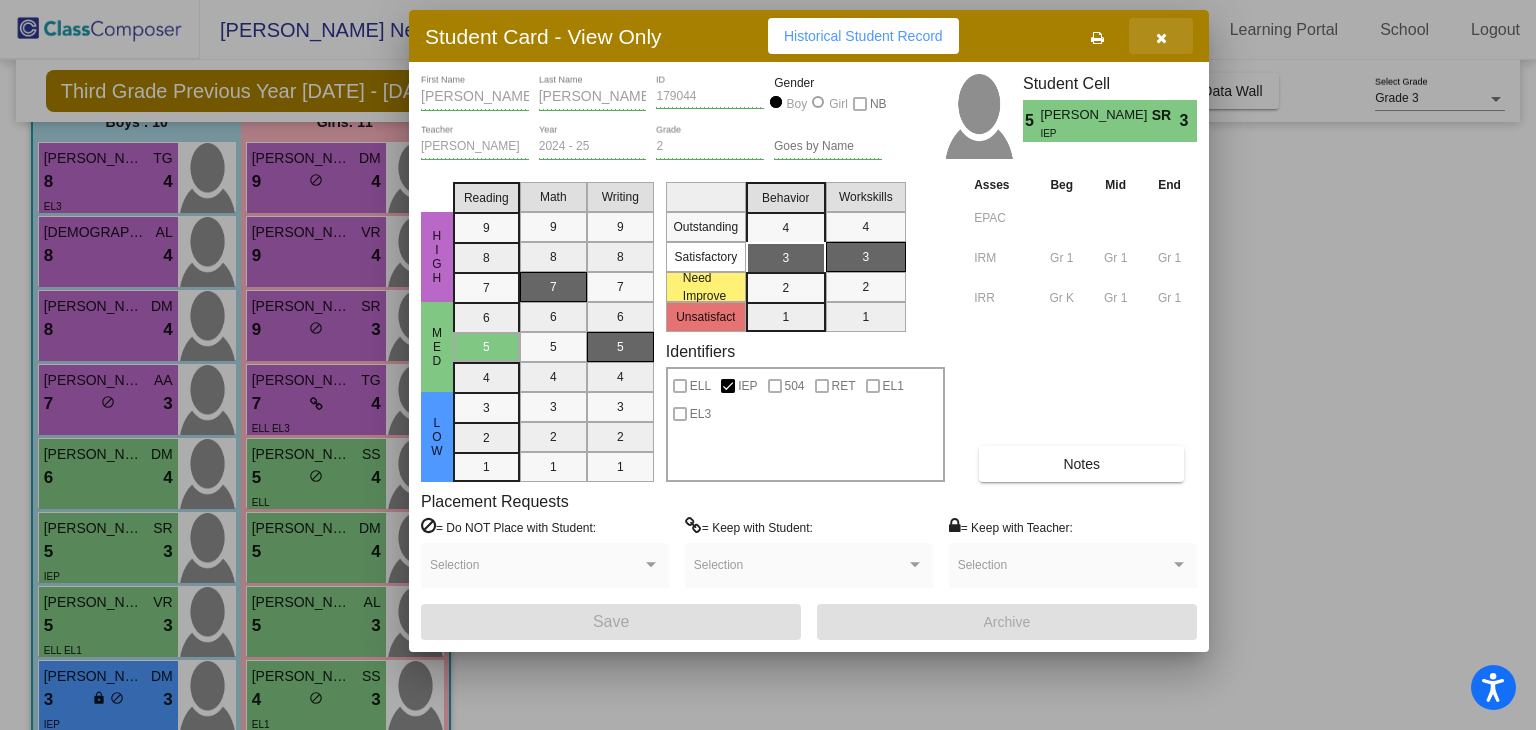 click at bounding box center (1161, 38) 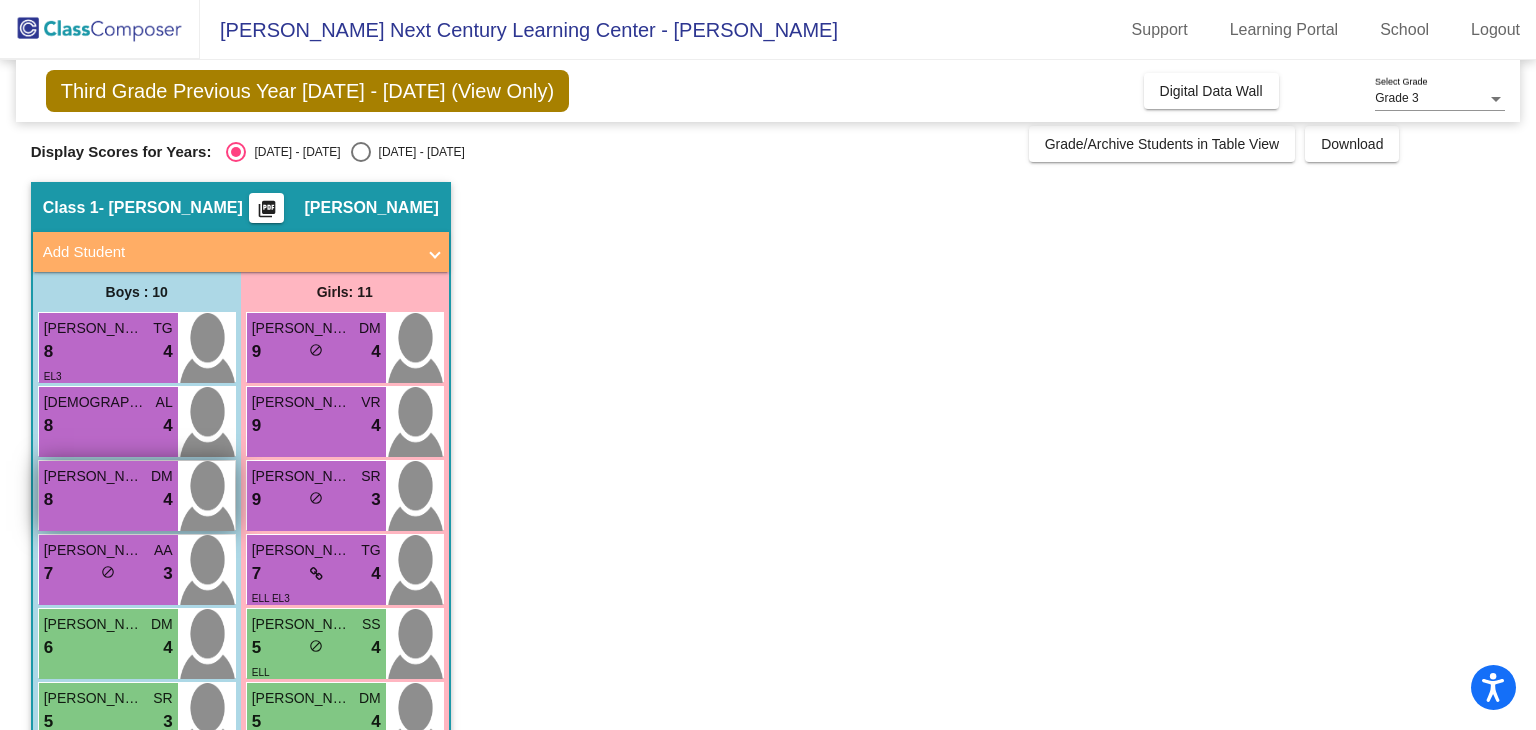 scroll, scrollTop: 0, scrollLeft: 0, axis: both 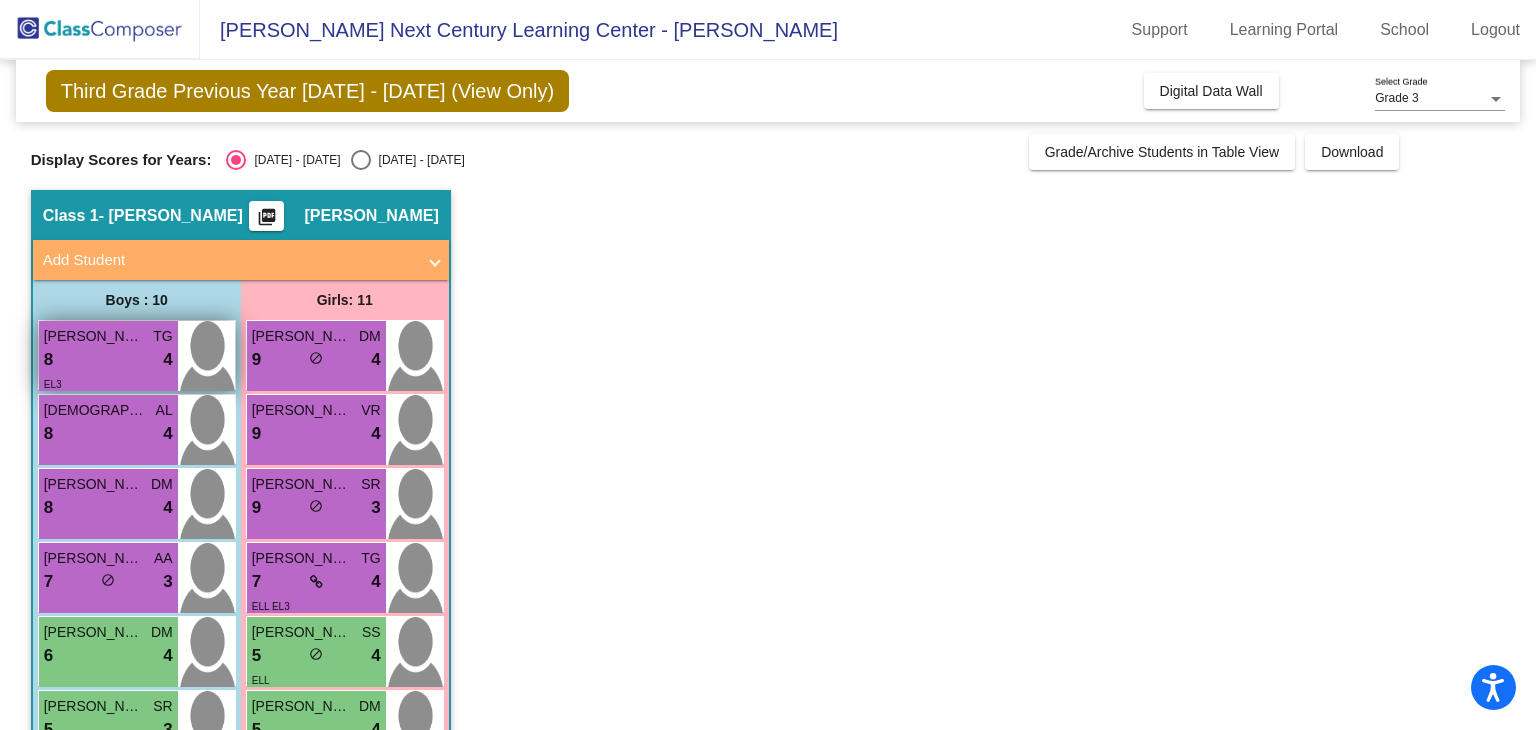 click on "8 lock do_not_disturb_alt 4" at bounding box center (108, 360) 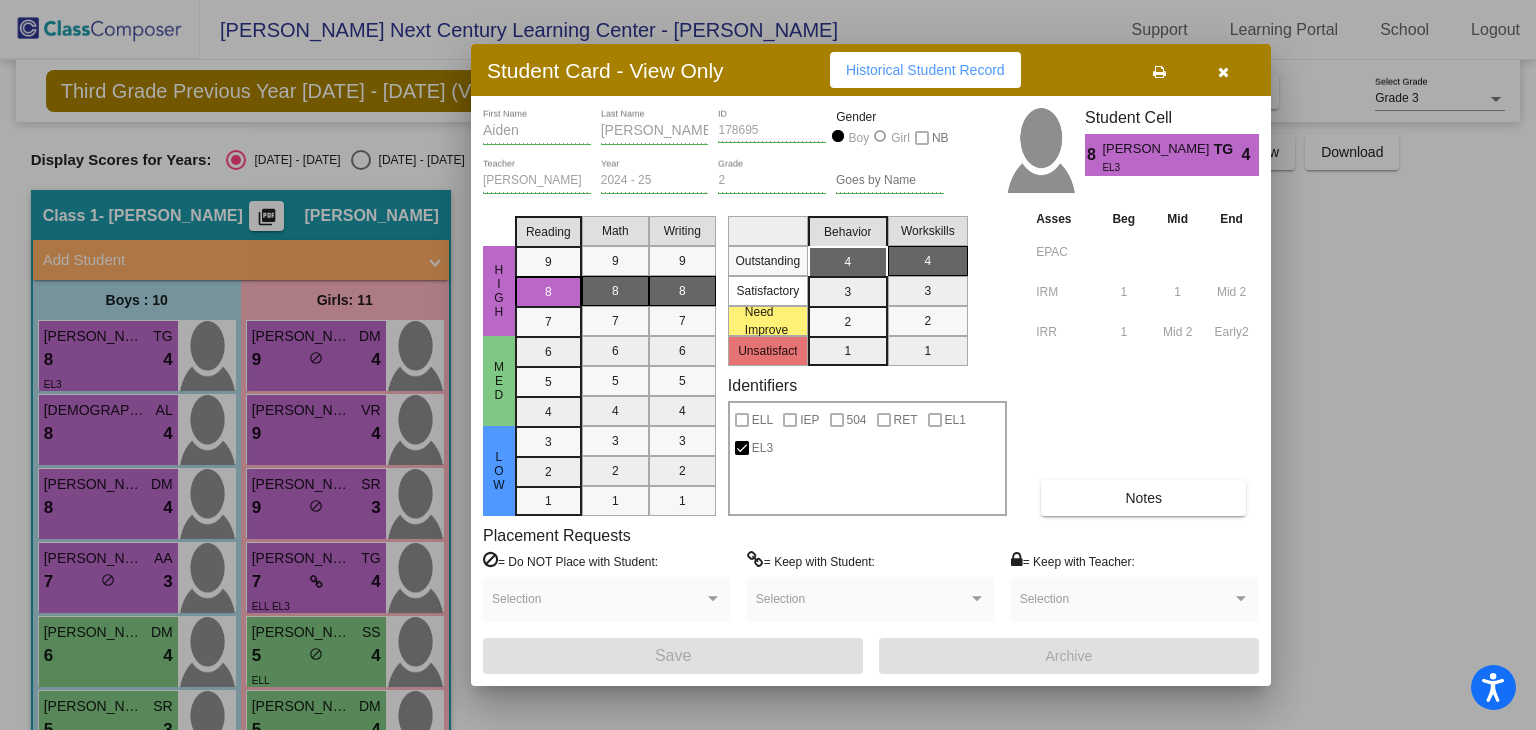 click on "TG" at bounding box center [1228, 149] 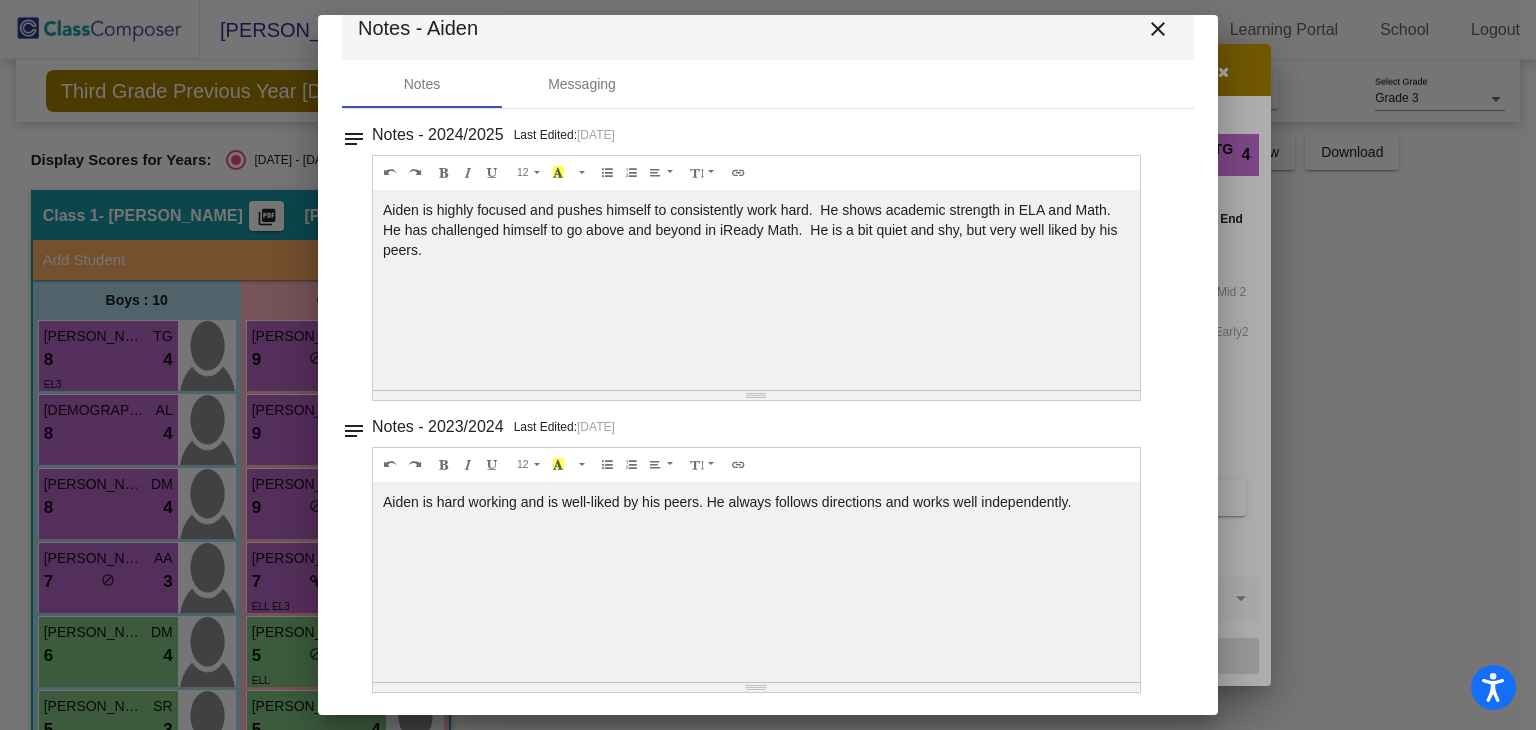 scroll, scrollTop: 0, scrollLeft: 0, axis: both 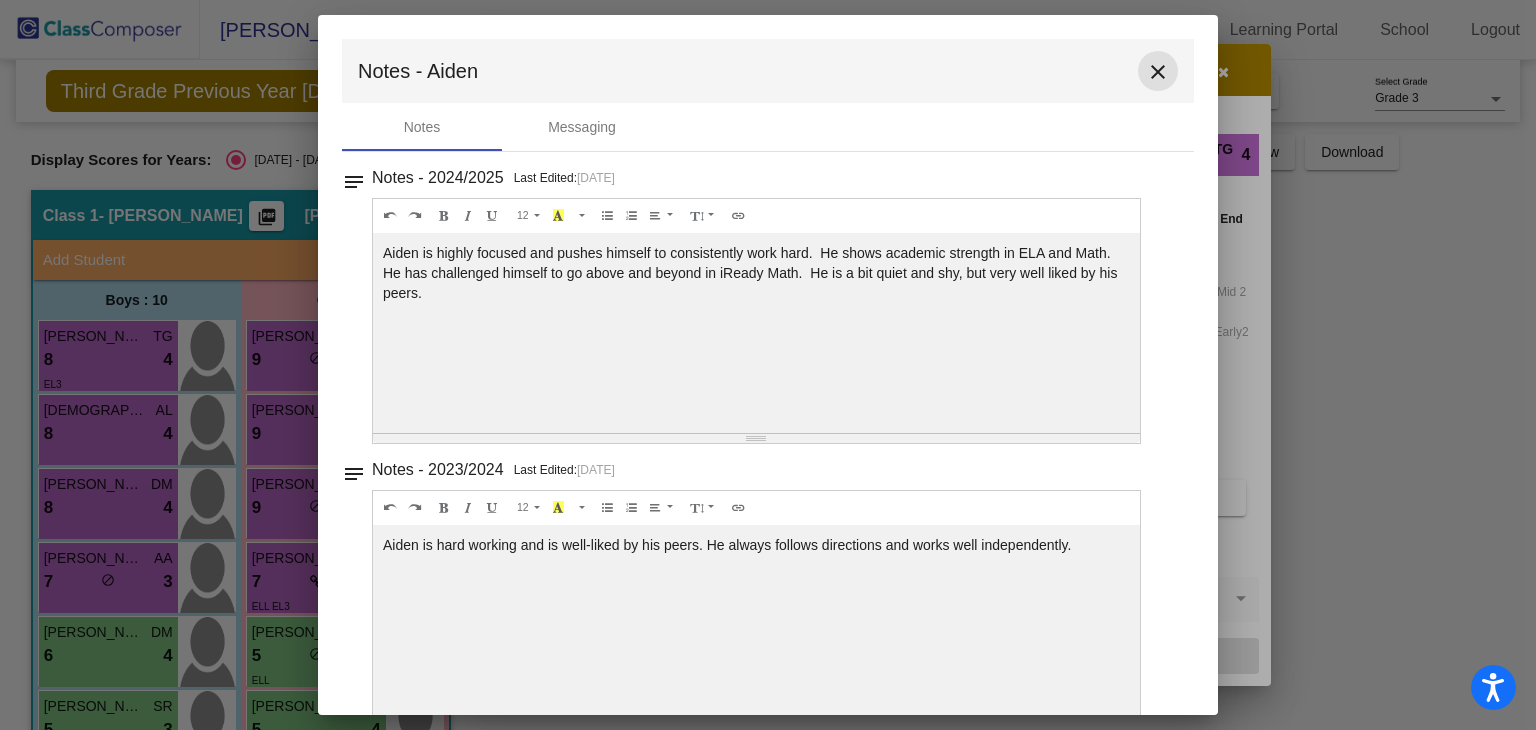 click on "close" at bounding box center (1158, 72) 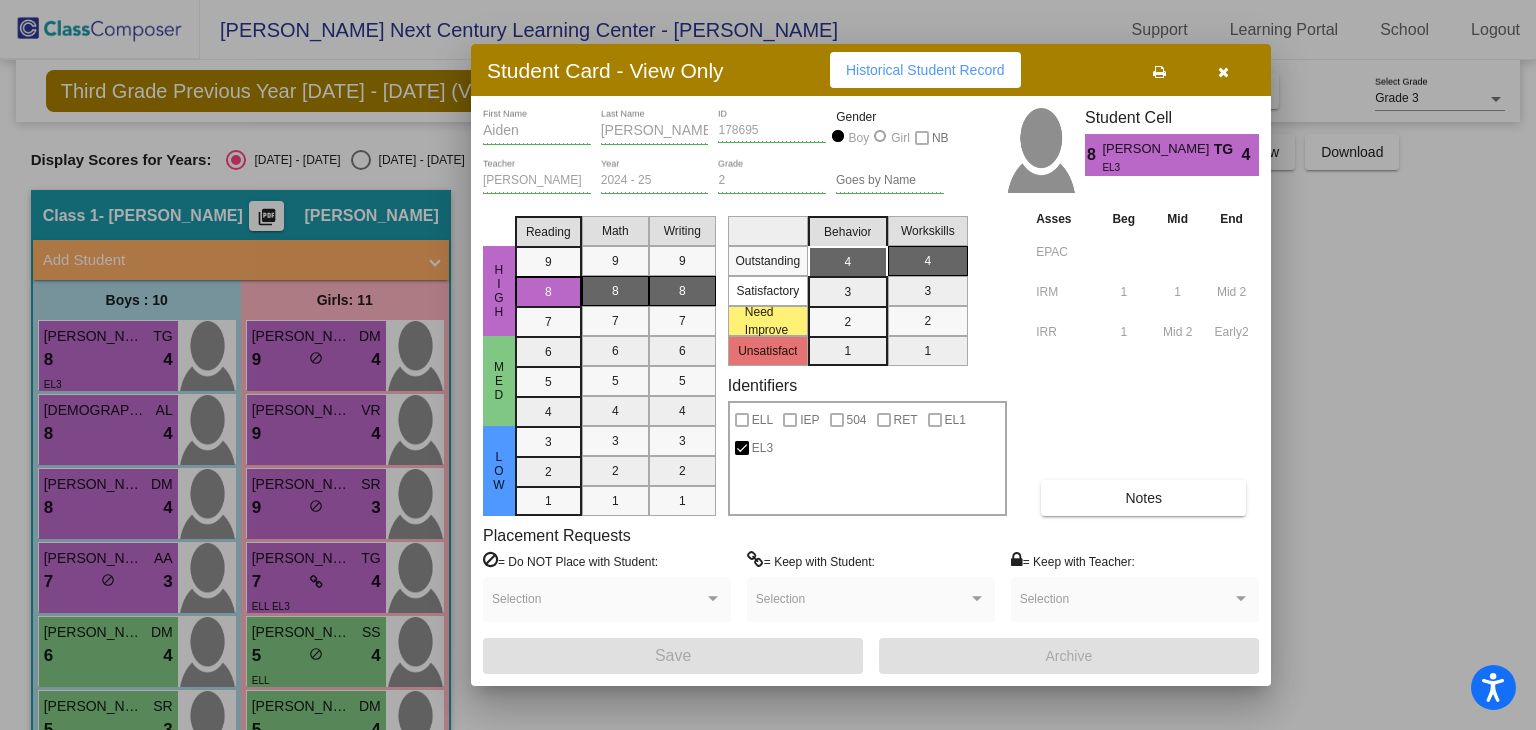click on "Asses Beg Mid End EPAC IRM 1 1 Mid 2 IRR 1 Mid 2 Early2  Notes" at bounding box center [1145, 362] 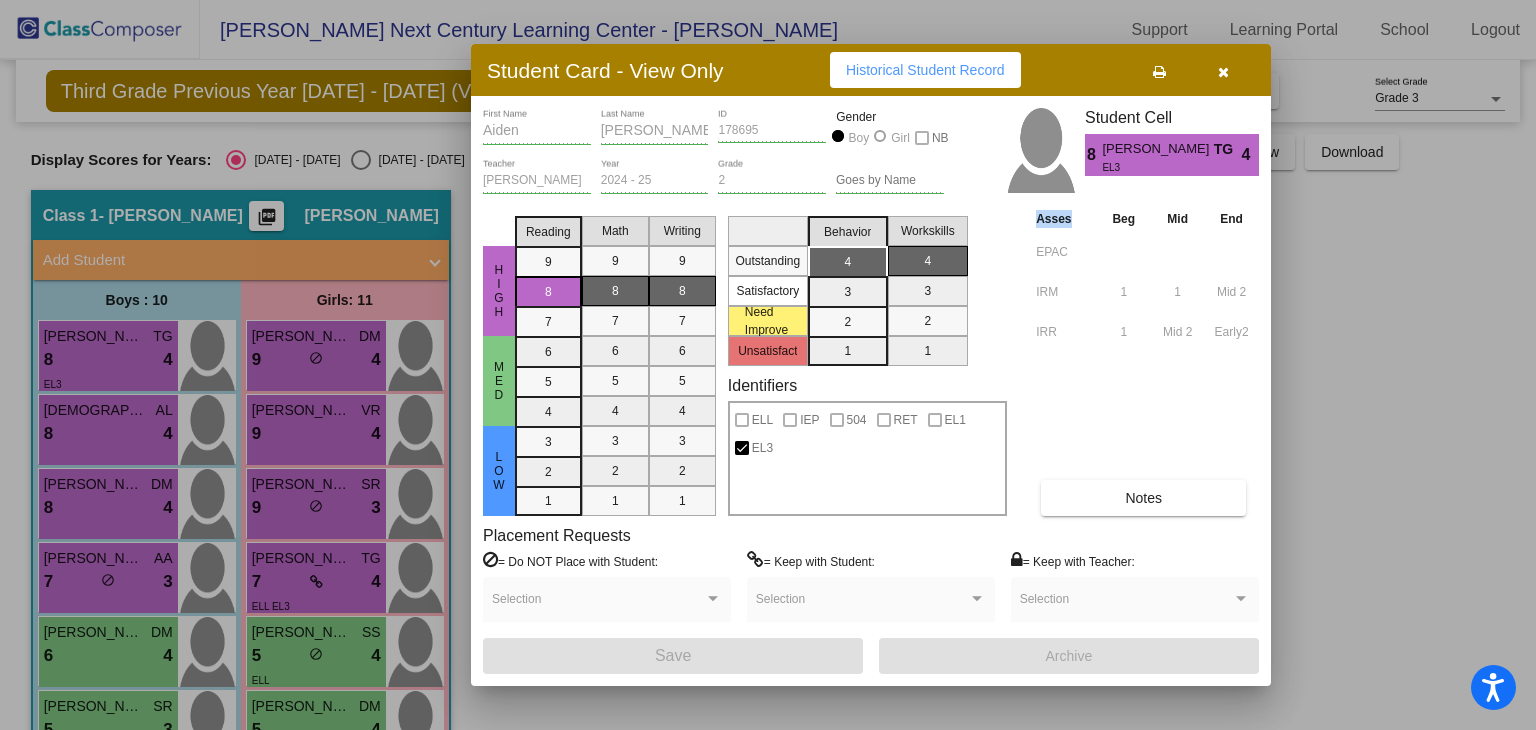 click on "Asses Beg Mid End EPAC IRM 1 1 Mid 2 IRR 1 Mid 2 Early2  Notes" at bounding box center [1145, 362] 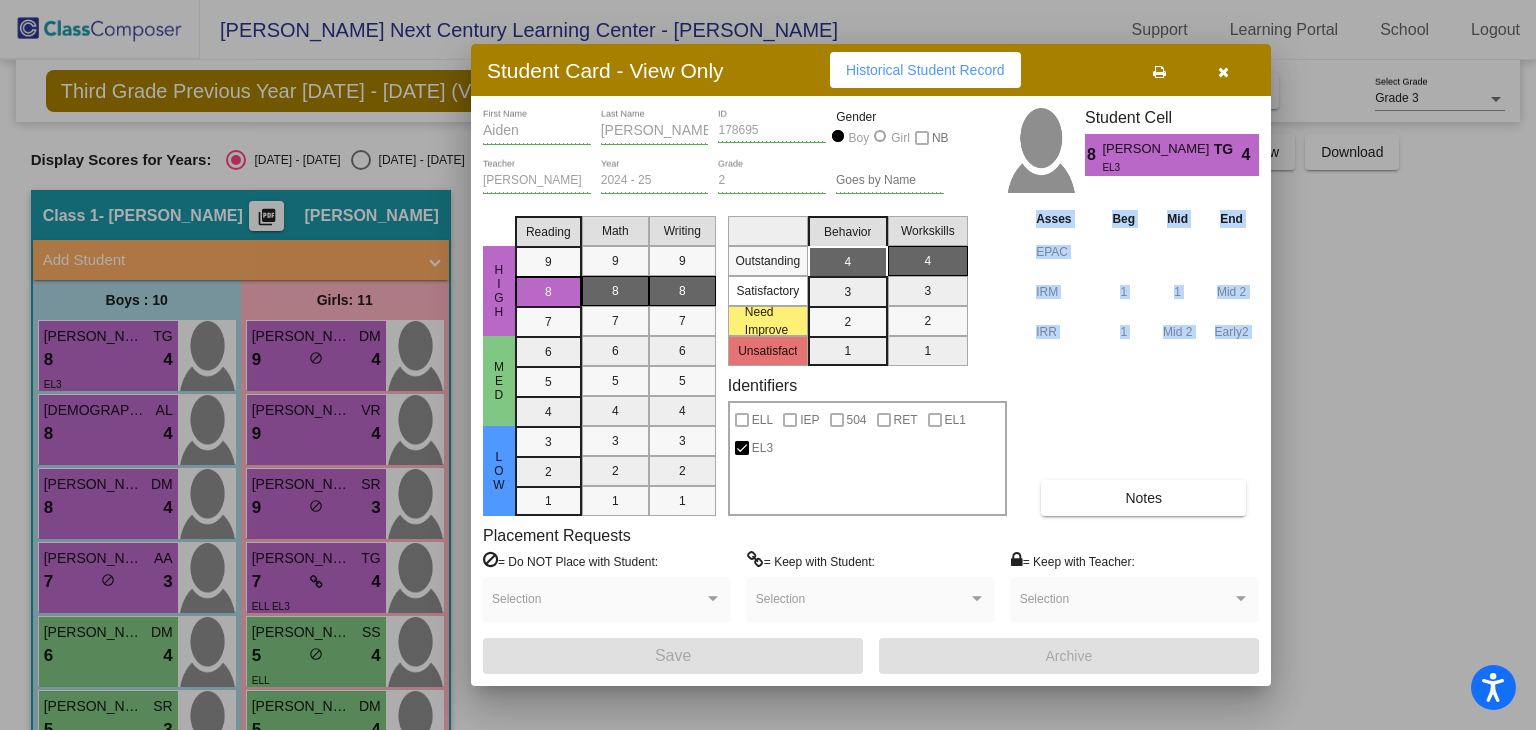 click on "Asses Beg Mid End EPAC IRM 1 1 Mid 2 IRR 1 Mid 2 Early2  Notes" at bounding box center [1145, 362] 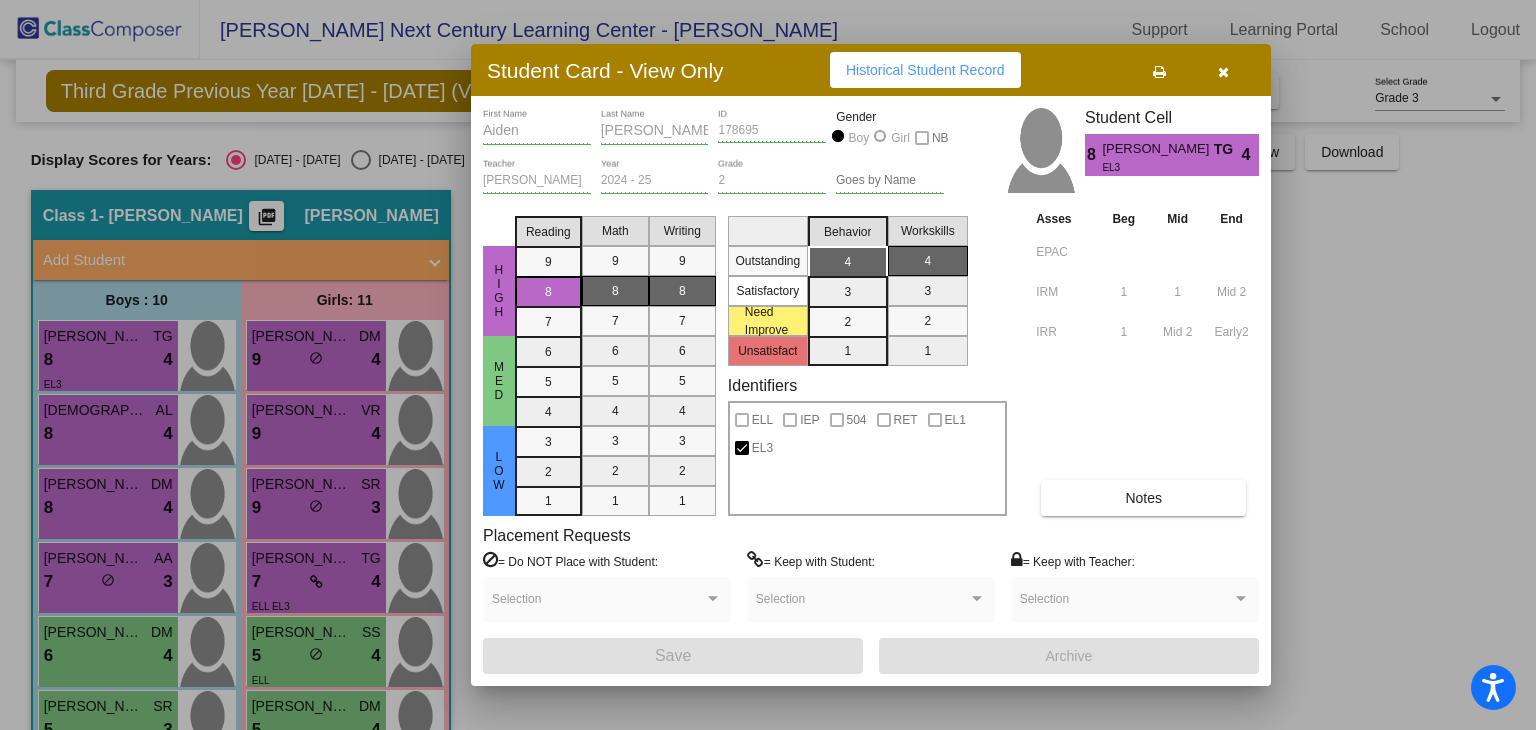 click at bounding box center [768, 365] 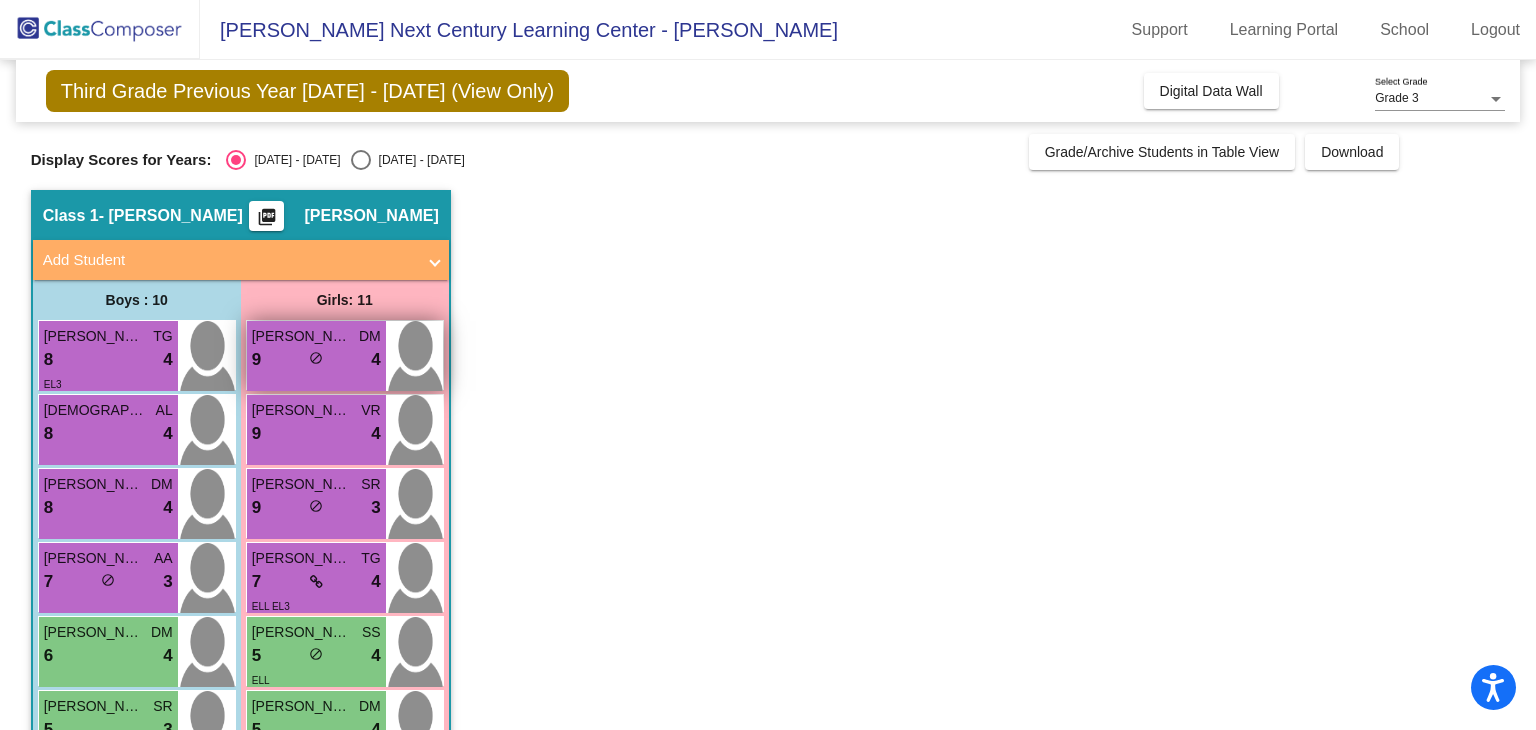 click on "9 lock do_not_disturb_alt 4" at bounding box center [316, 360] 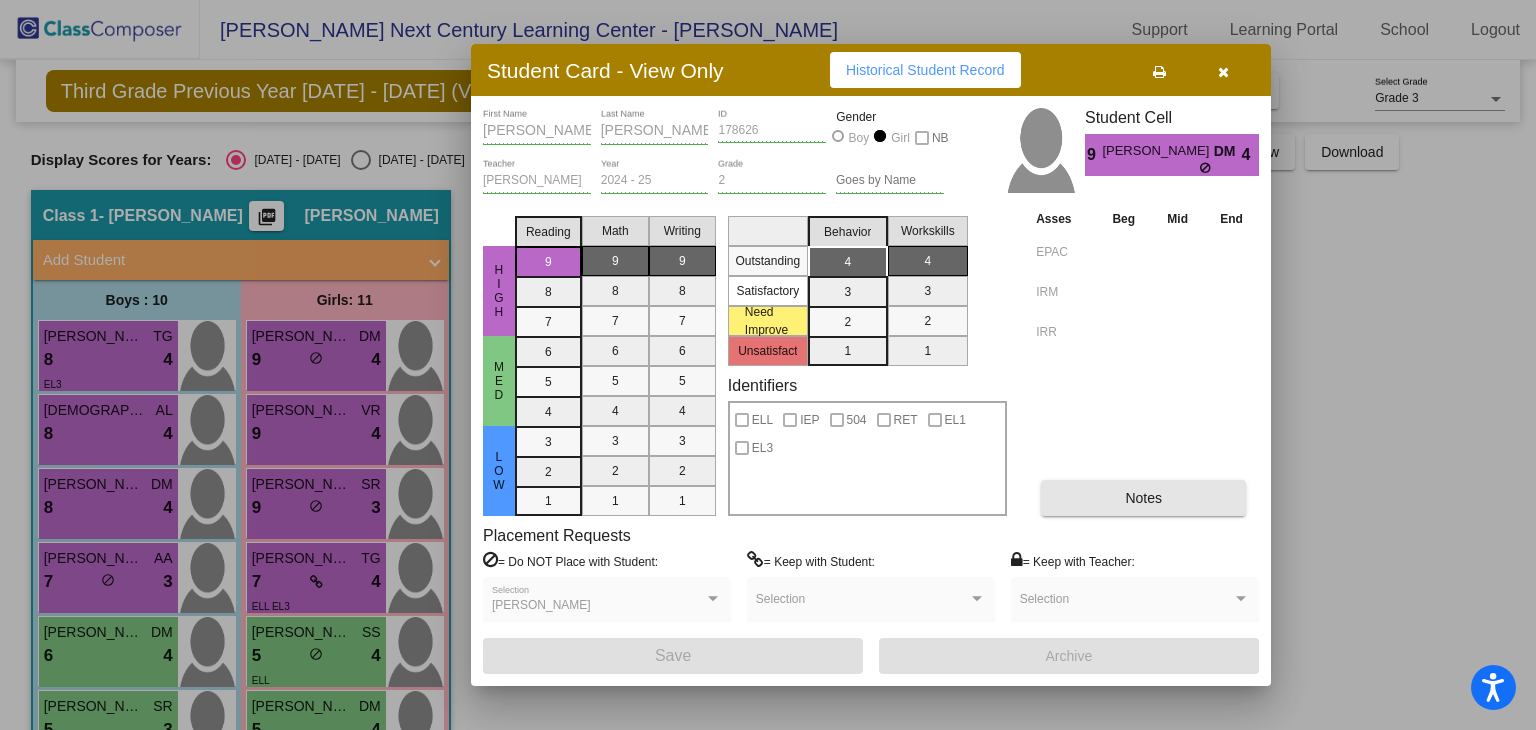 click on "Notes" at bounding box center [1143, 498] 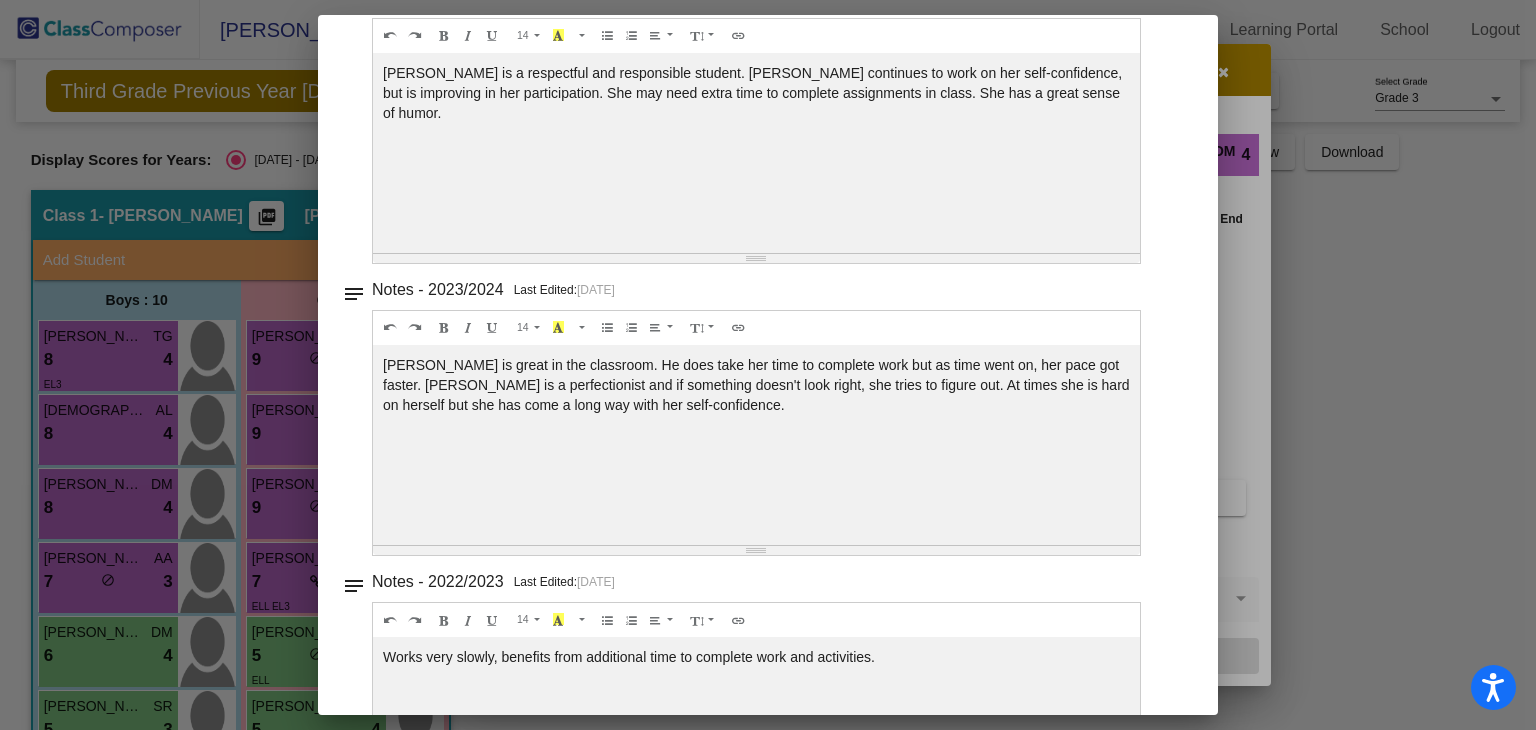scroll, scrollTop: 0, scrollLeft: 0, axis: both 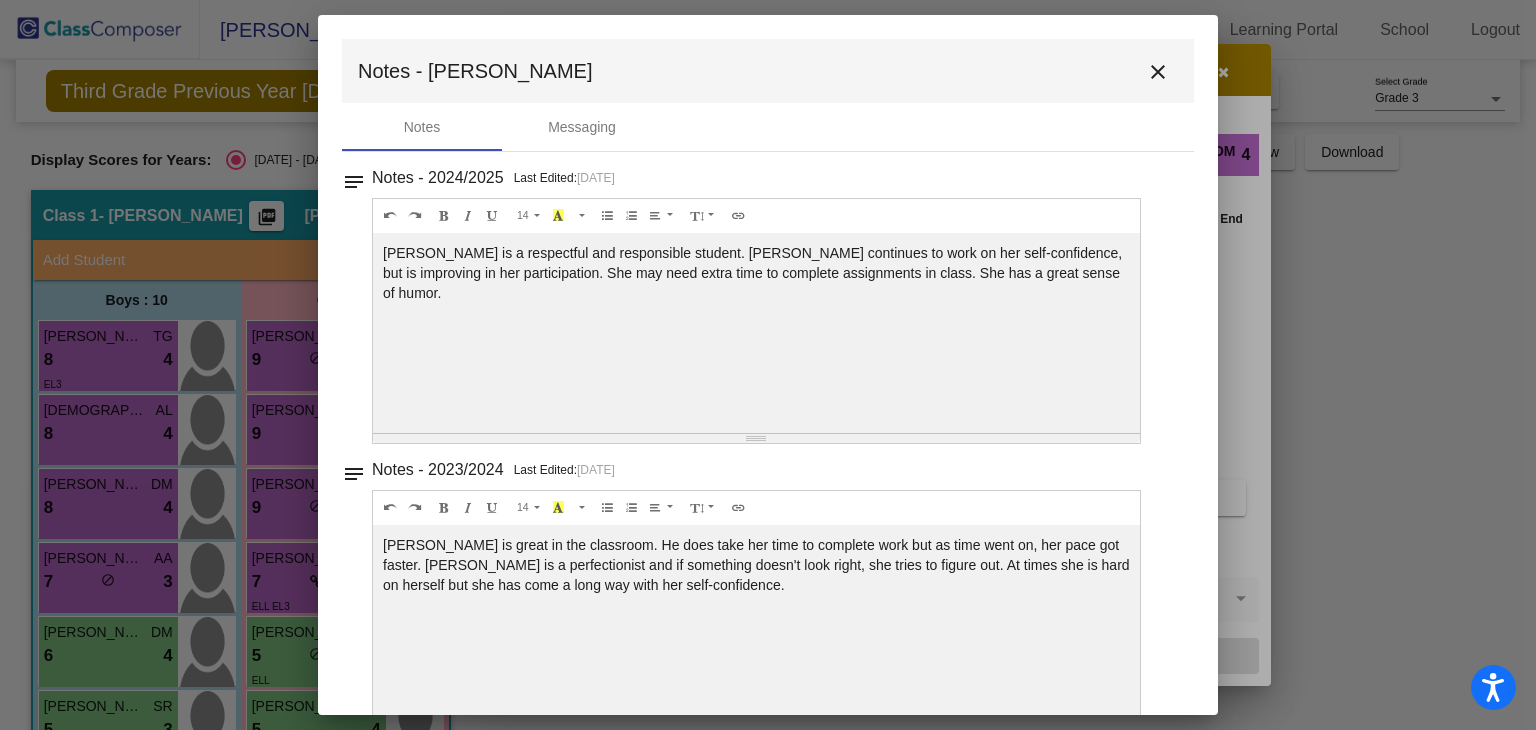 click on "close" at bounding box center (1158, 72) 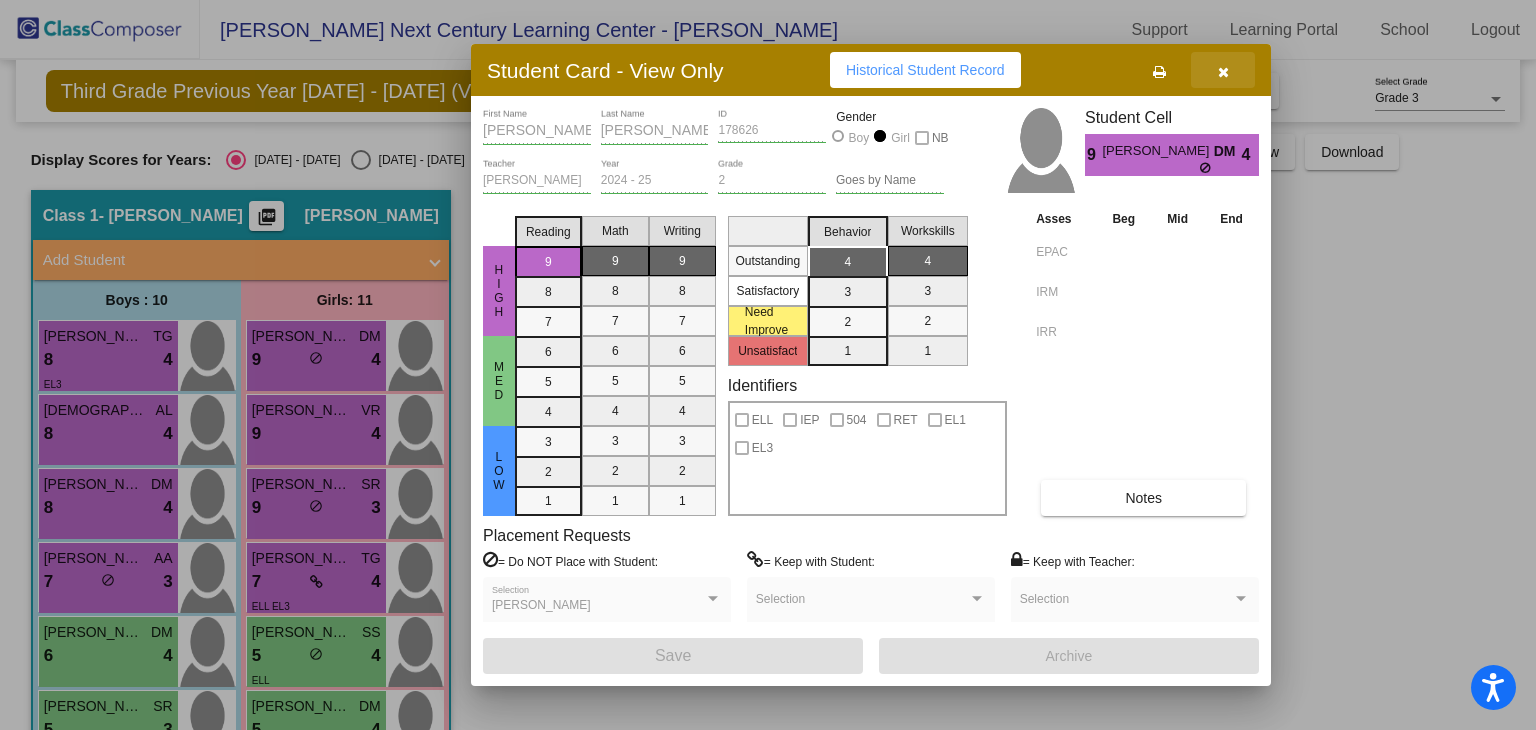 click at bounding box center (1223, 70) 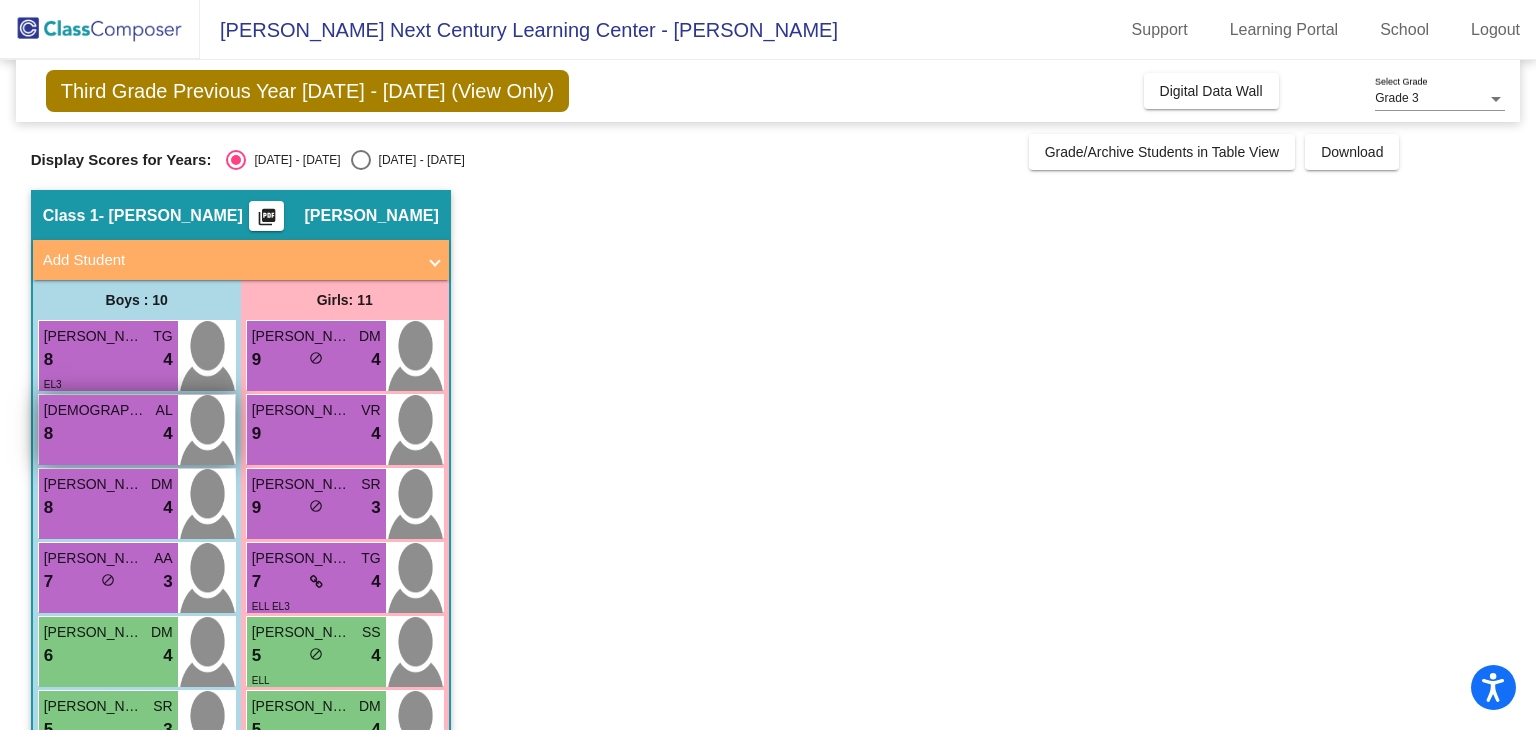 click on "8 lock do_not_disturb_alt 4" at bounding box center [108, 434] 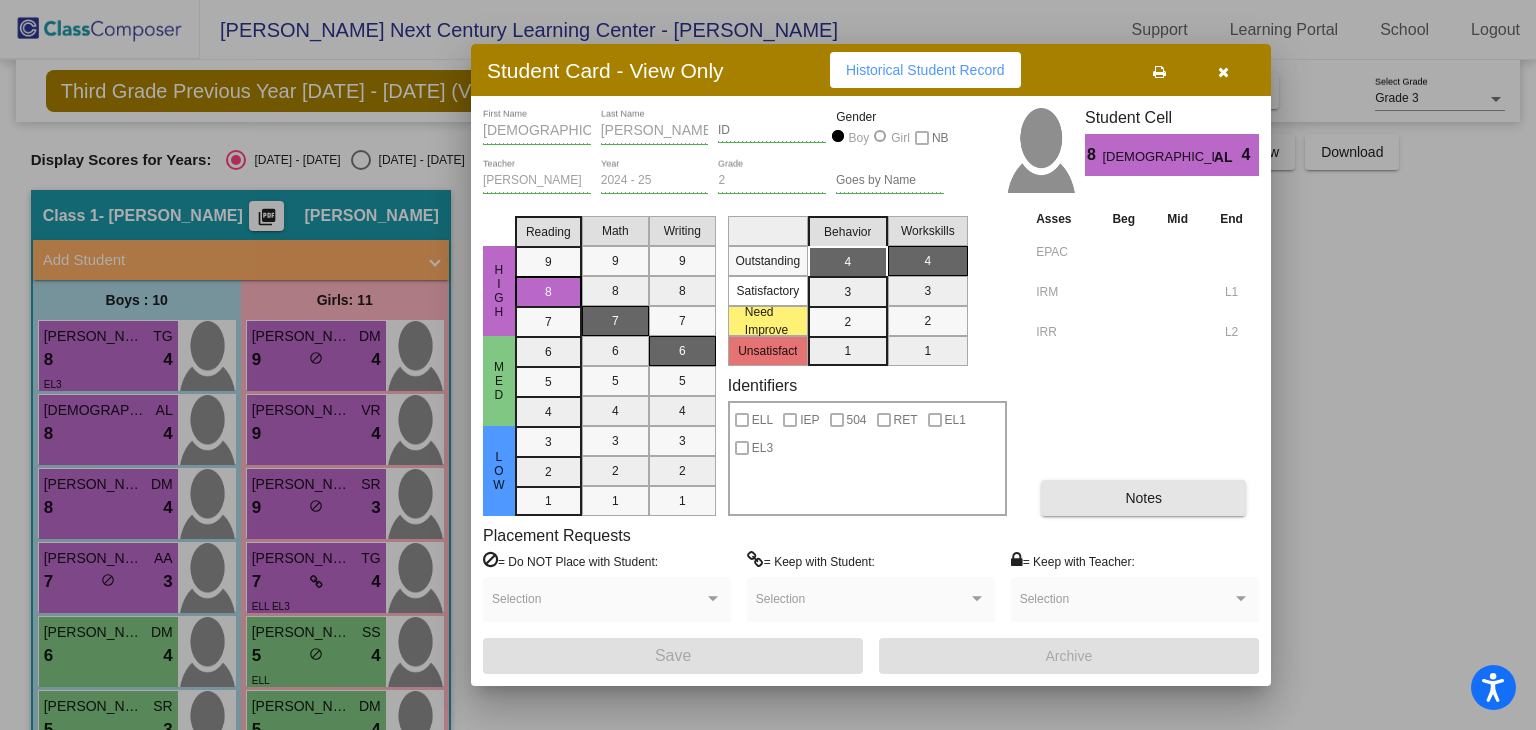 click on "Notes" at bounding box center (1143, 498) 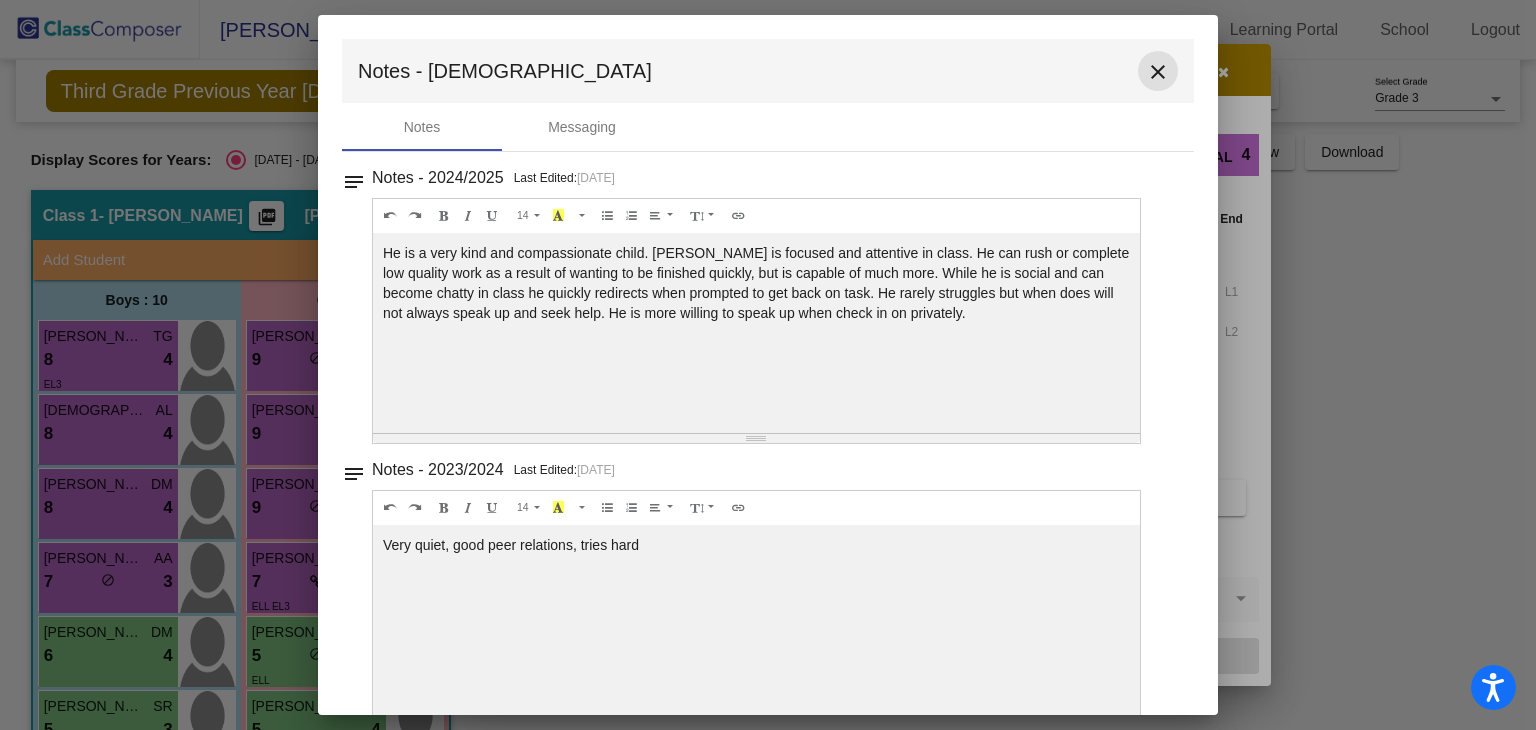 click on "close" at bounding box center (1158, 72) 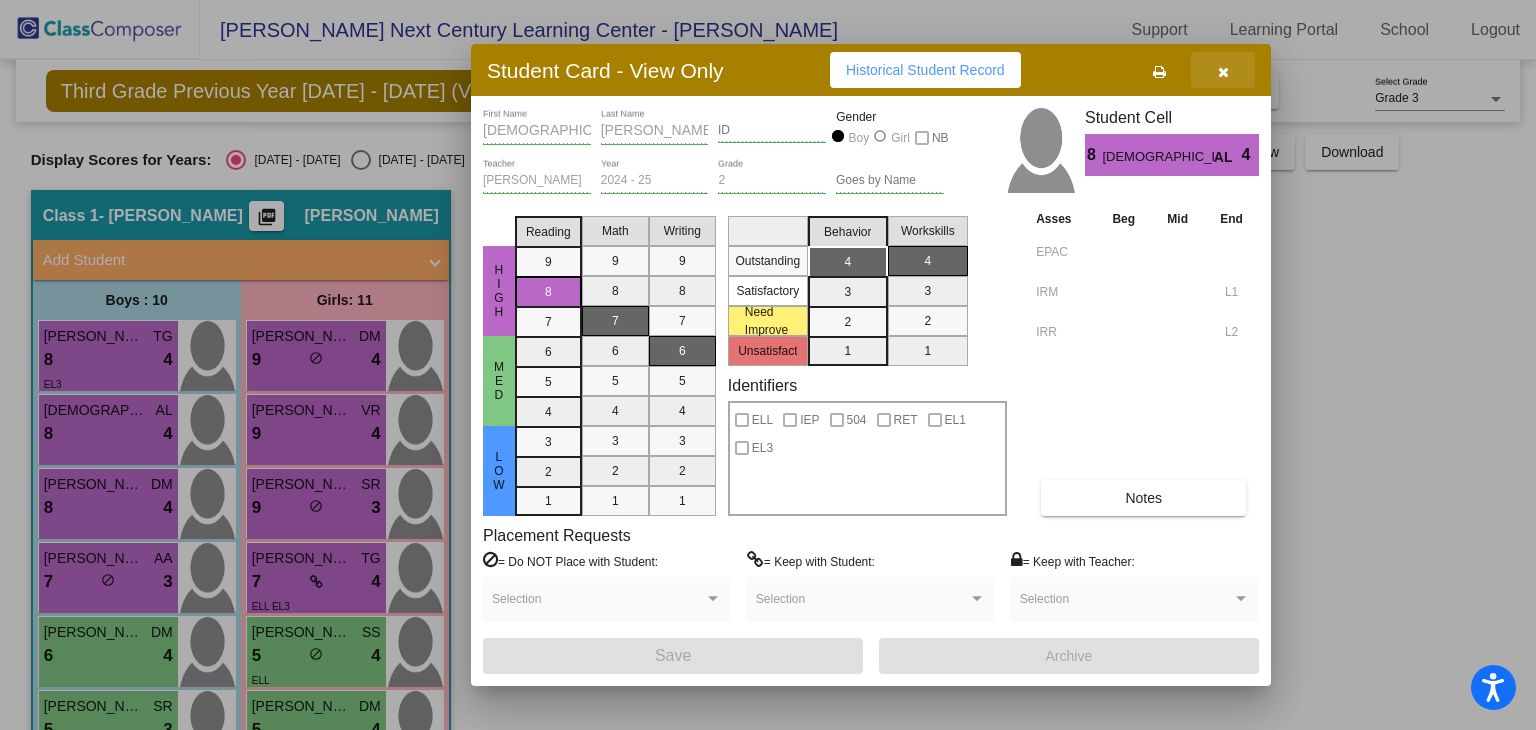 click at bounding box center [1223, 70] 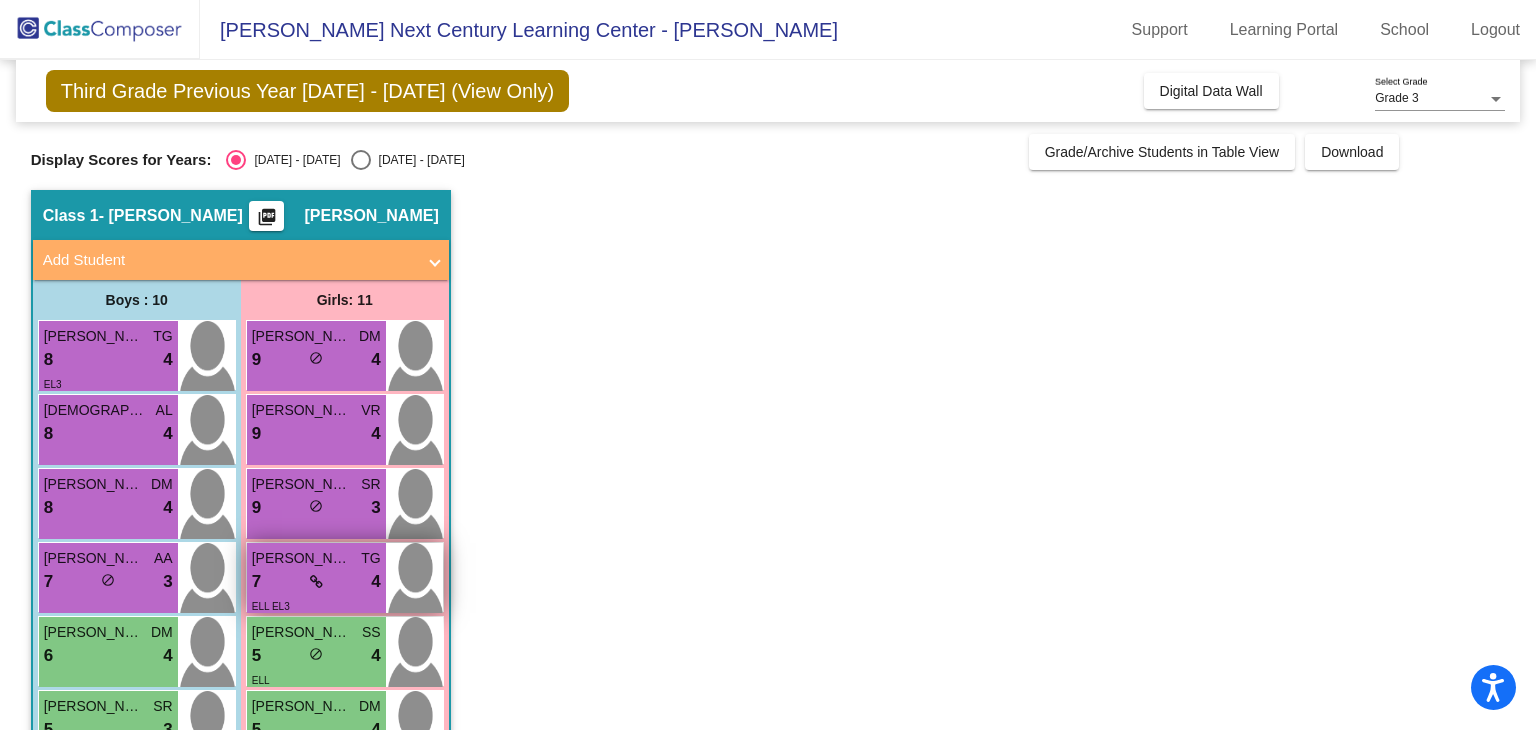 scroll, scrollTop: 0, scrollLeft: 0, axis: both 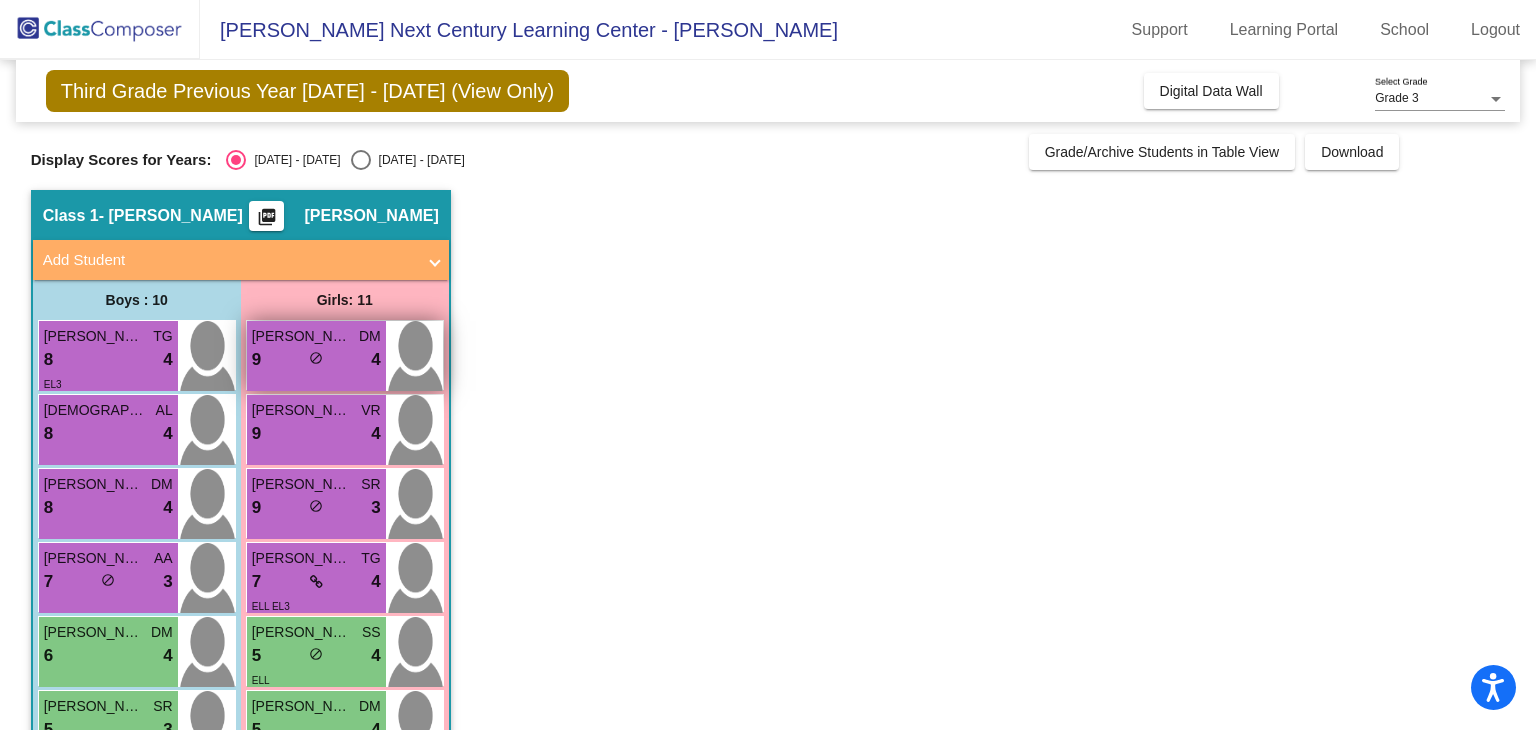click on "9 lock do_not_disturb_alt 4" at bounding box center [316, 360] 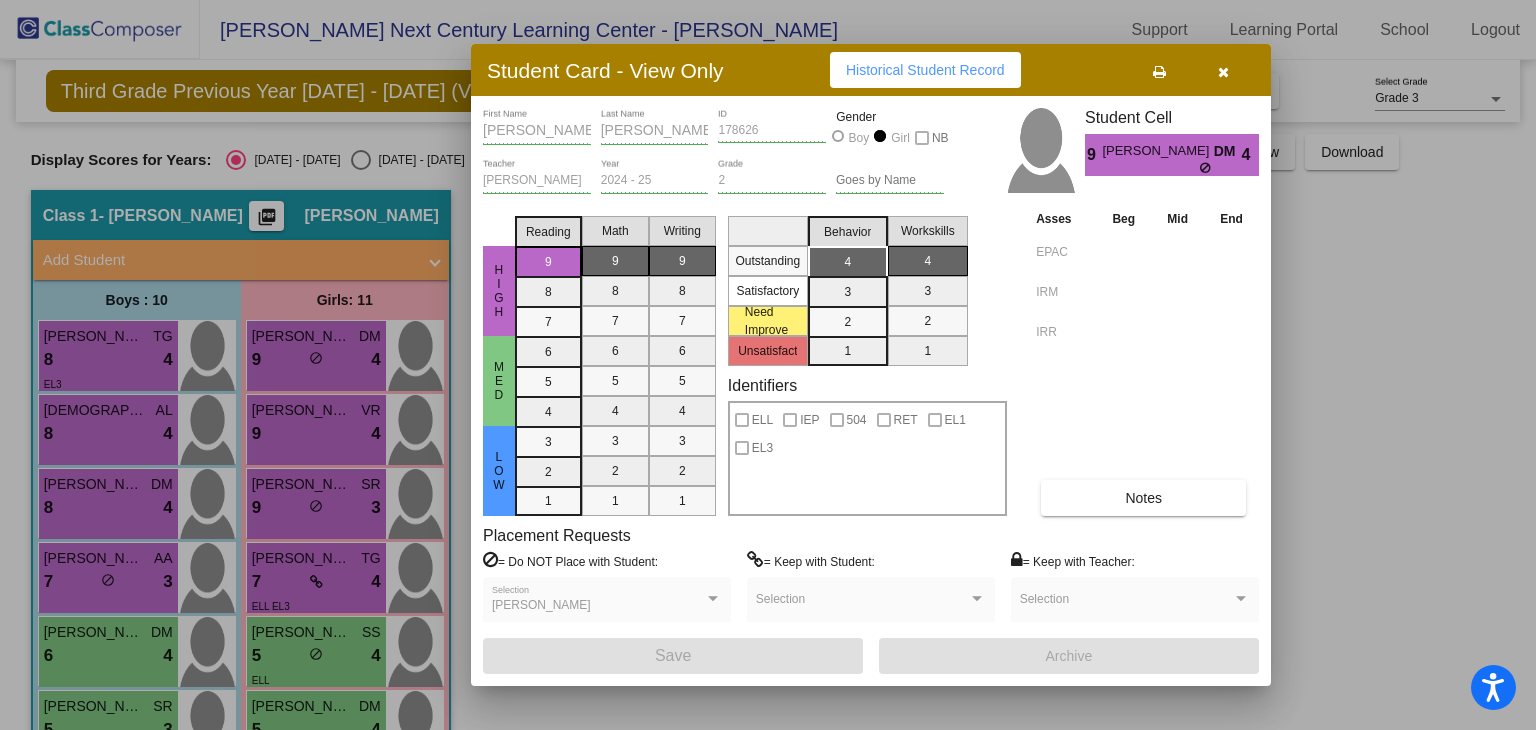click on "DM" at bounding box center [1228, 151] 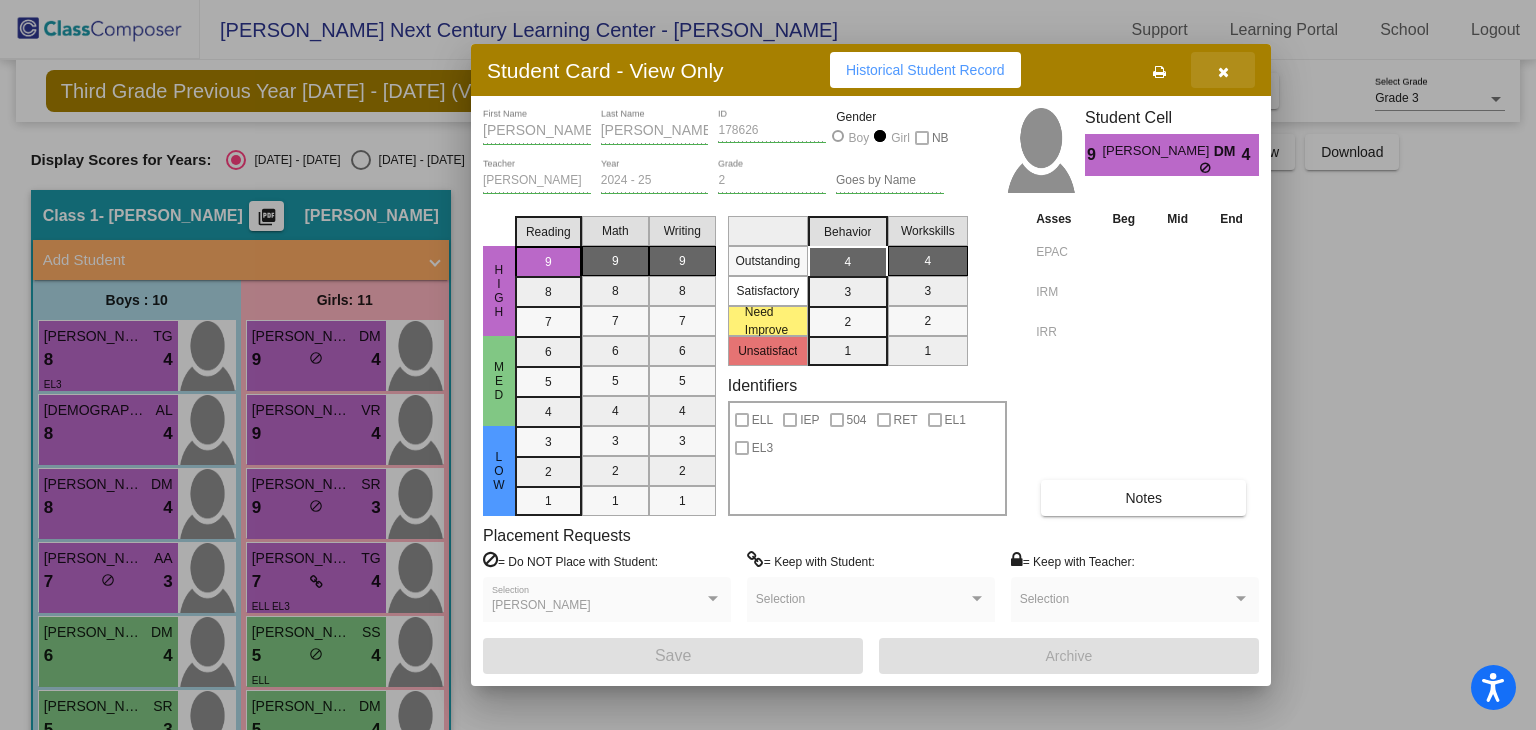 click at bounding box center [1223, 72] 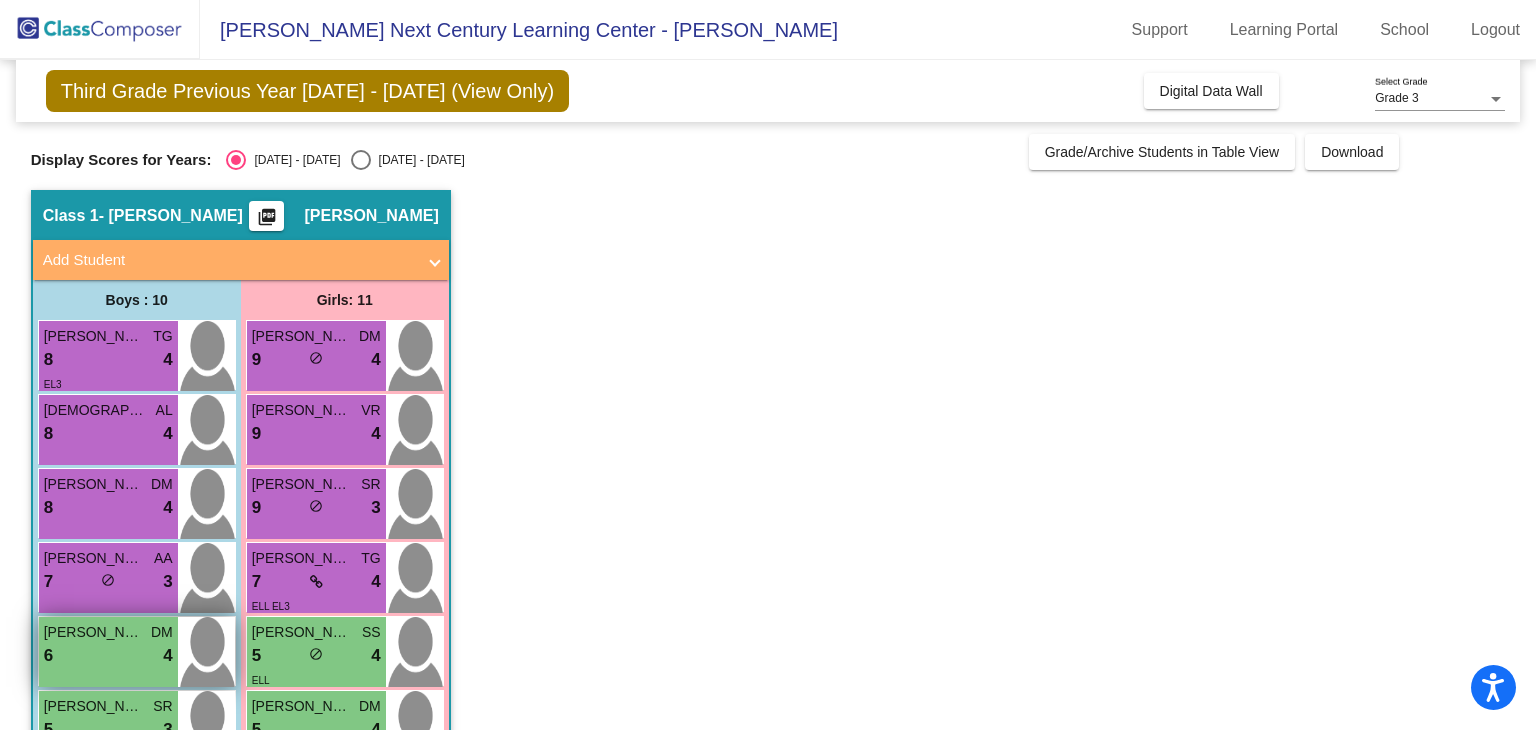 click on "6 lock do_not_disturb_alt 4" at bounding box center [108, 656] 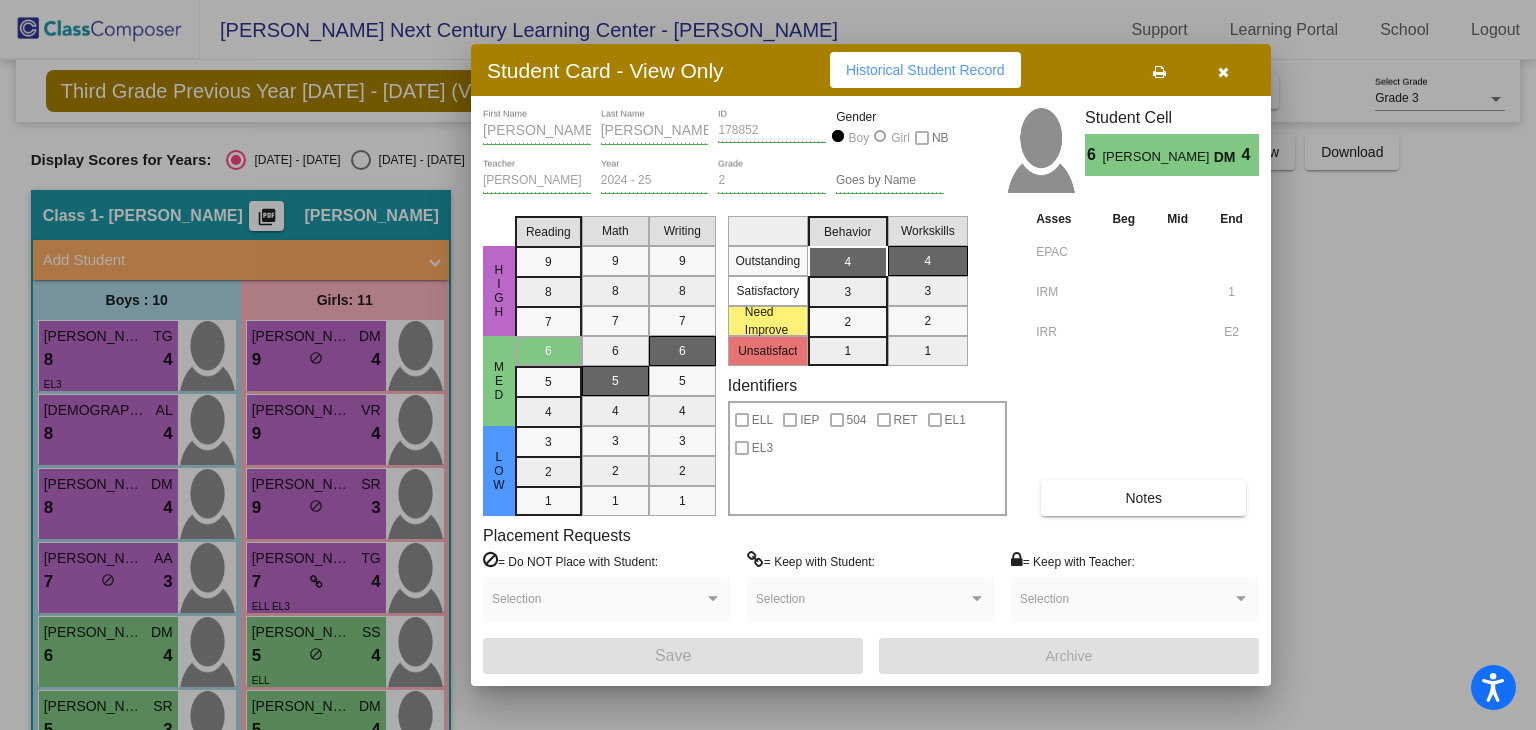 click on "Notes" at bounding box center [1143, 498] 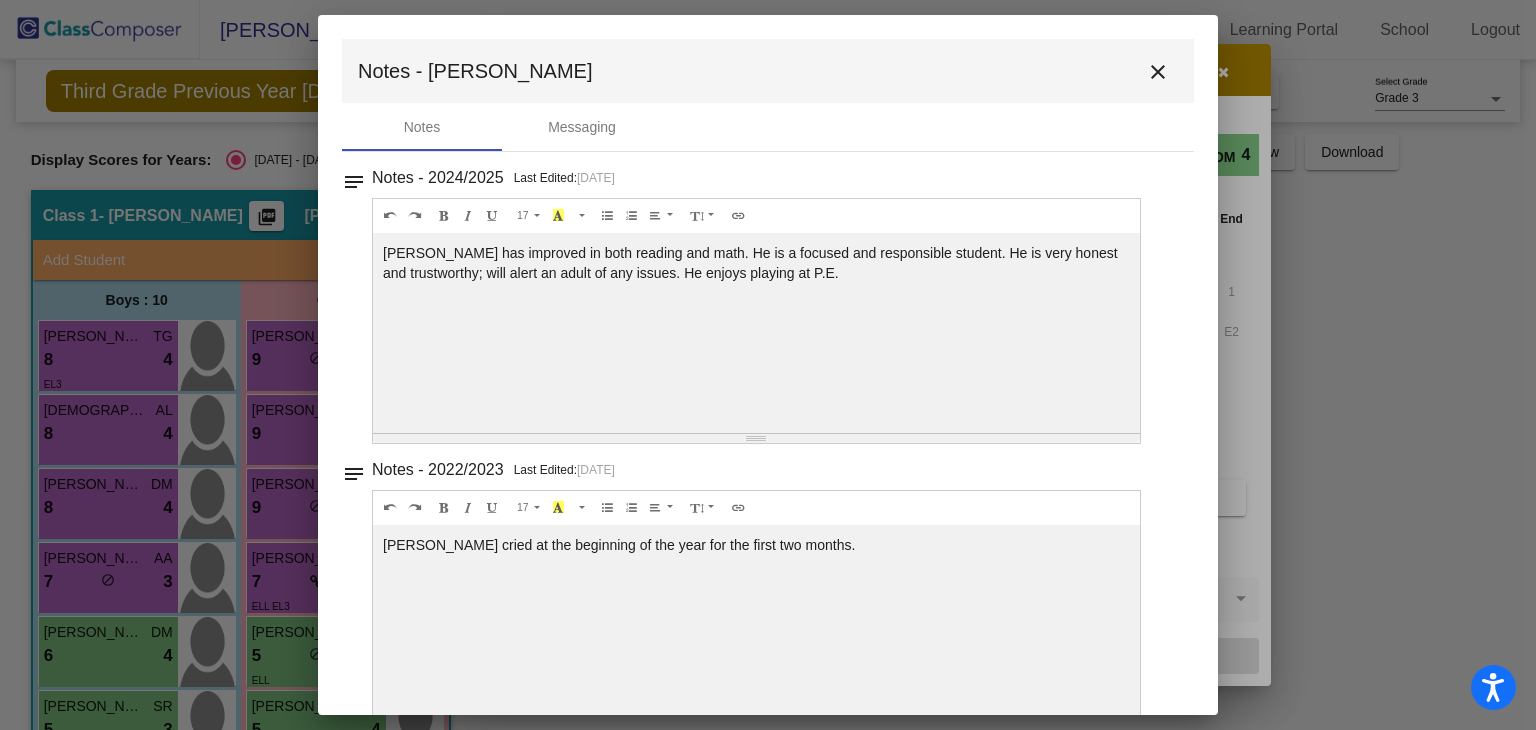 click on "close" at bounding box center (1158, 72) 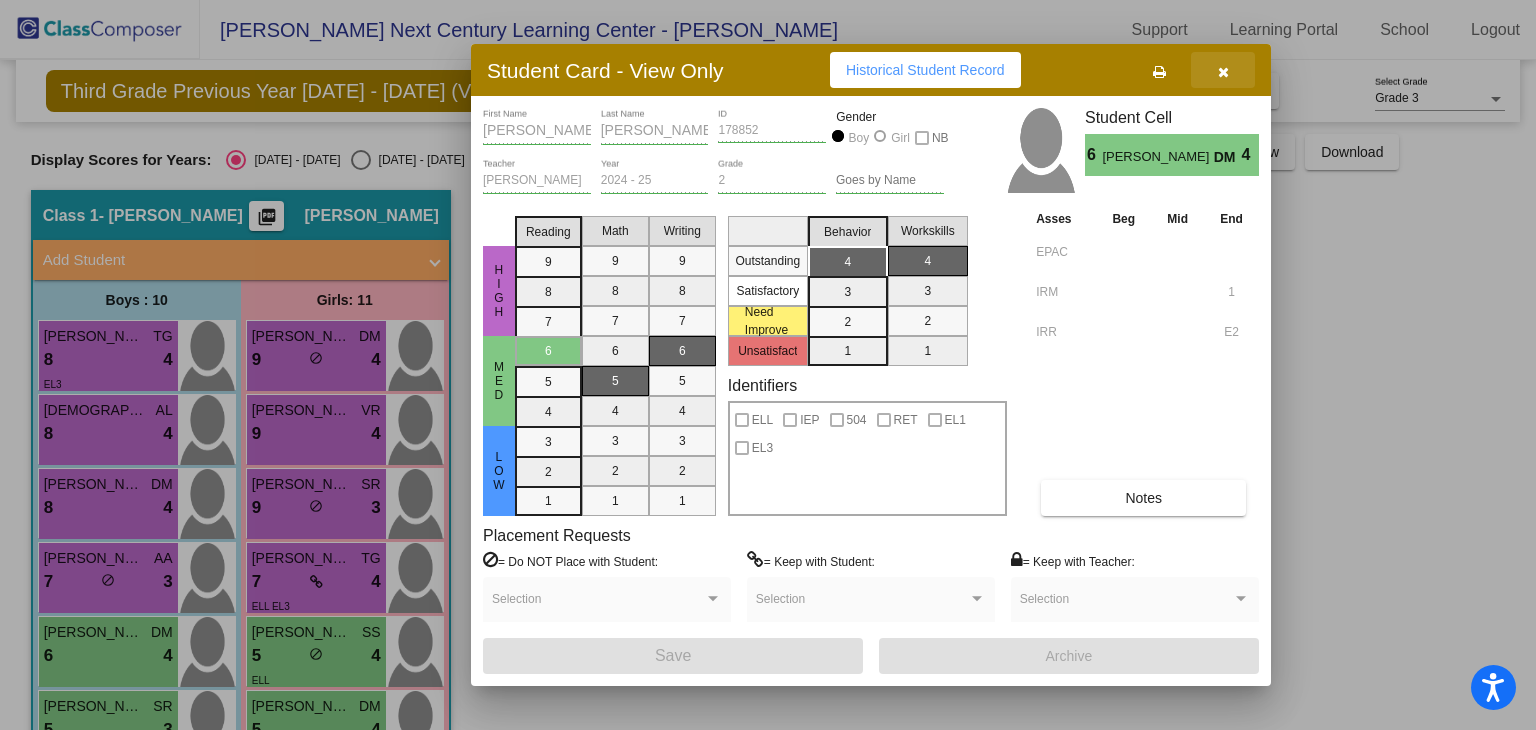 click at bounding box center (1223, 72) 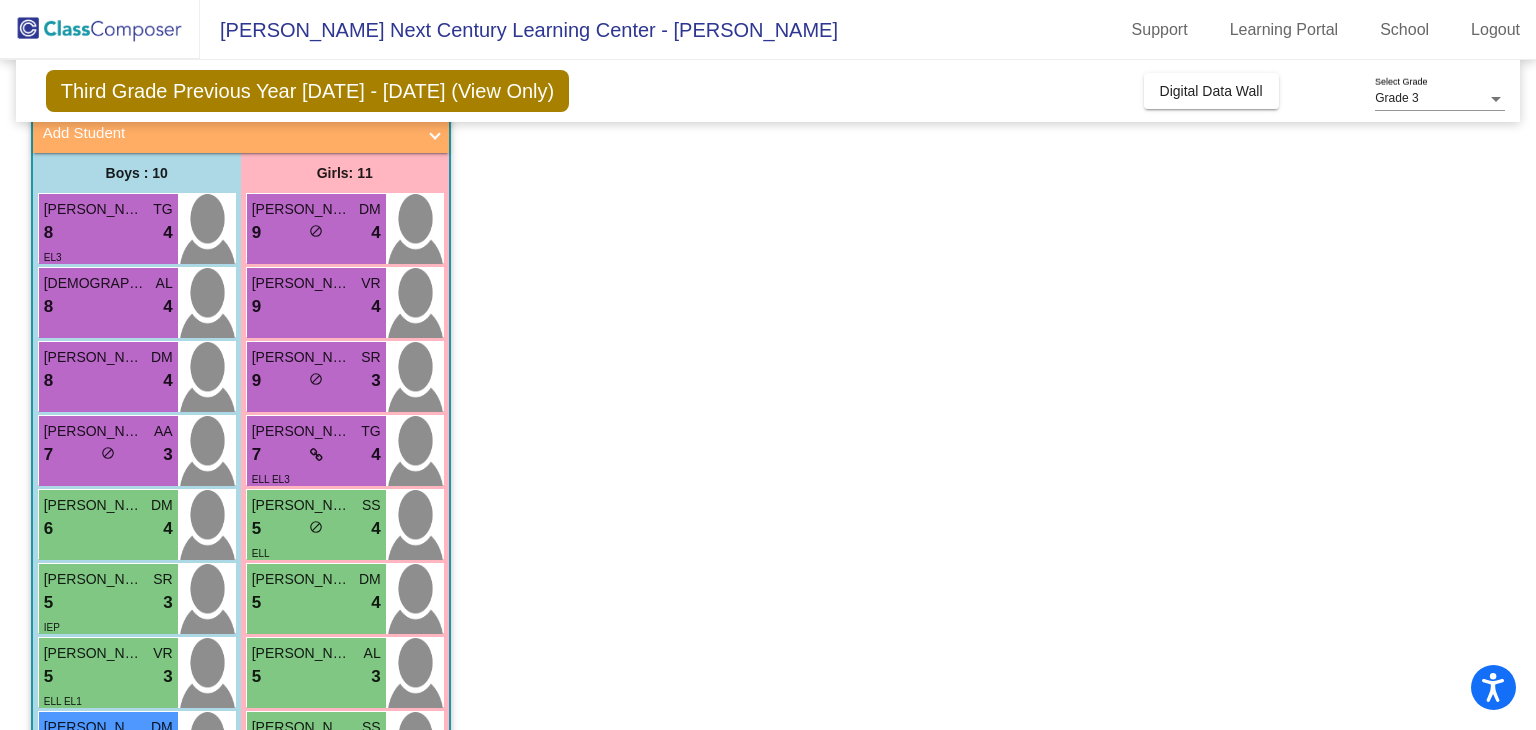 scroll, scrollTop: 435, scrollLeft: 0, axis: vertical 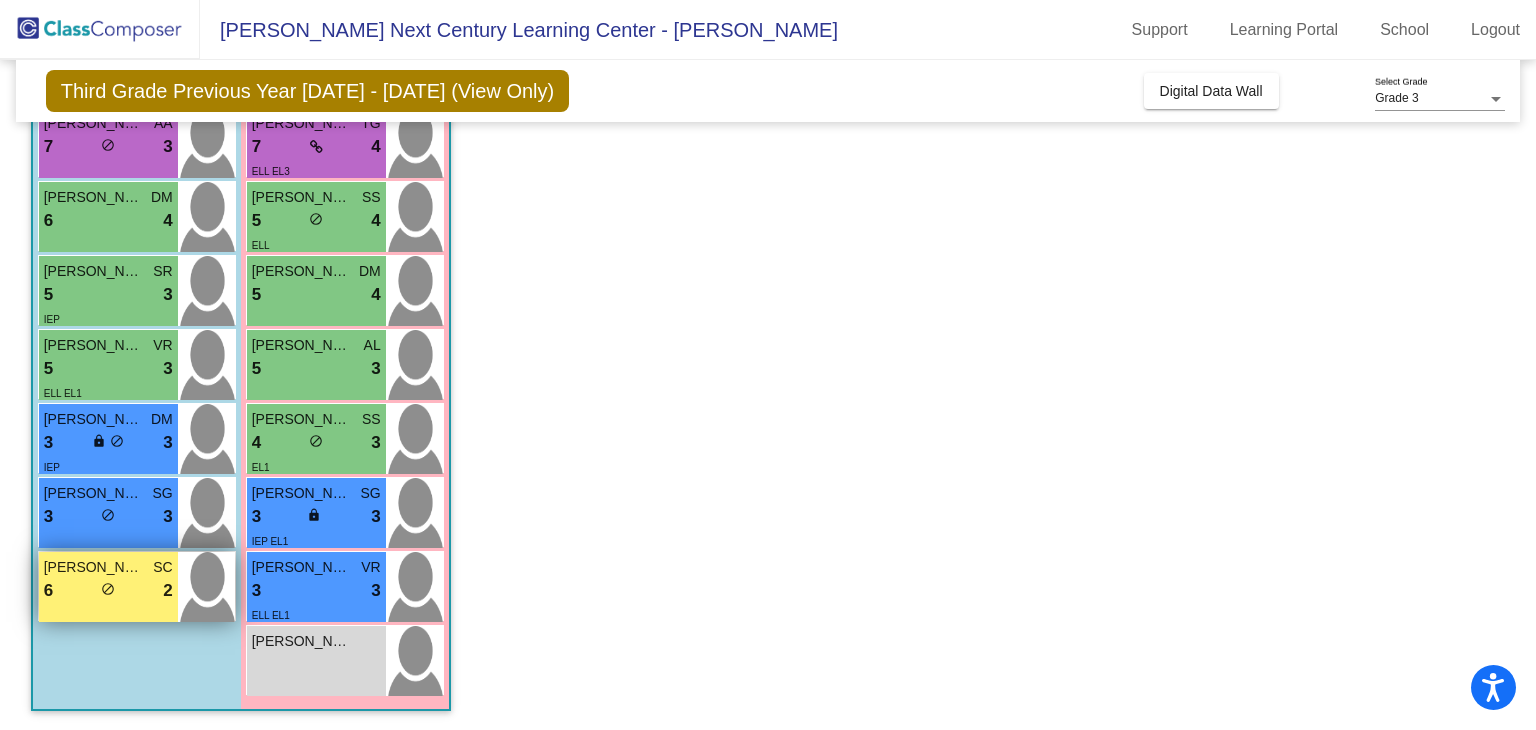 click on "6 lock do_not_disturb_alt 2" at bounding box center (108, 591) 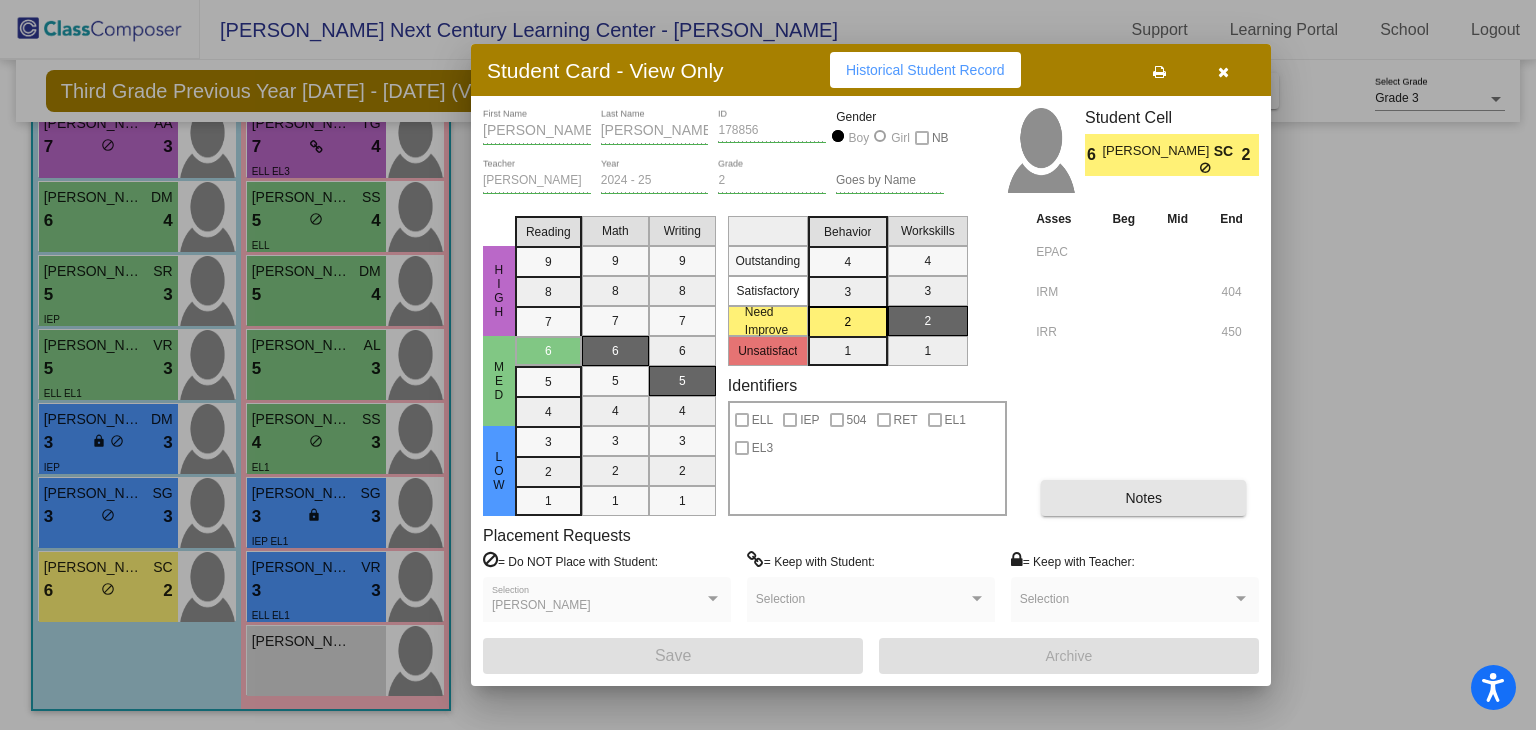 click on "Notes" at bounding box center (1143, 498) 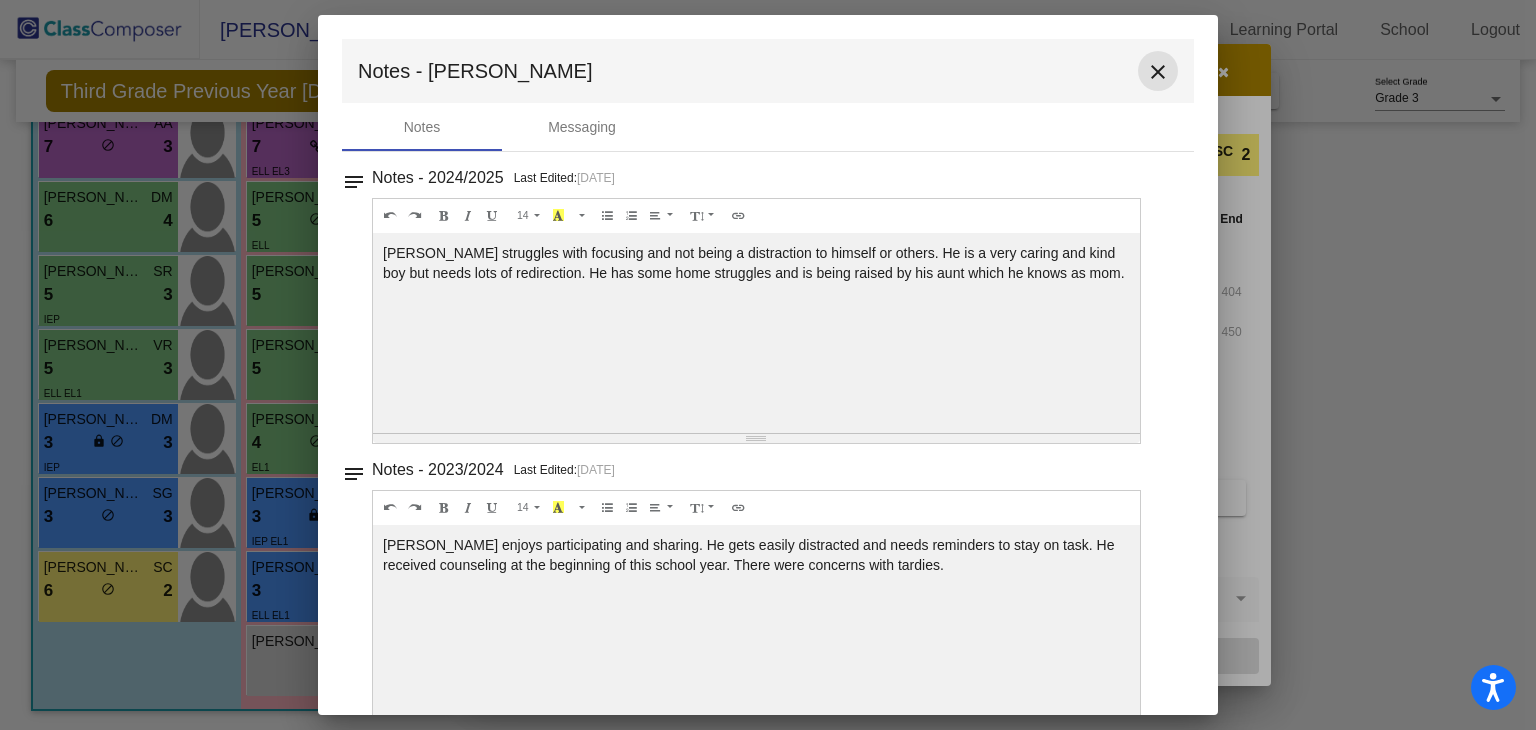 click on "close" at bounding box center [1158, 72] 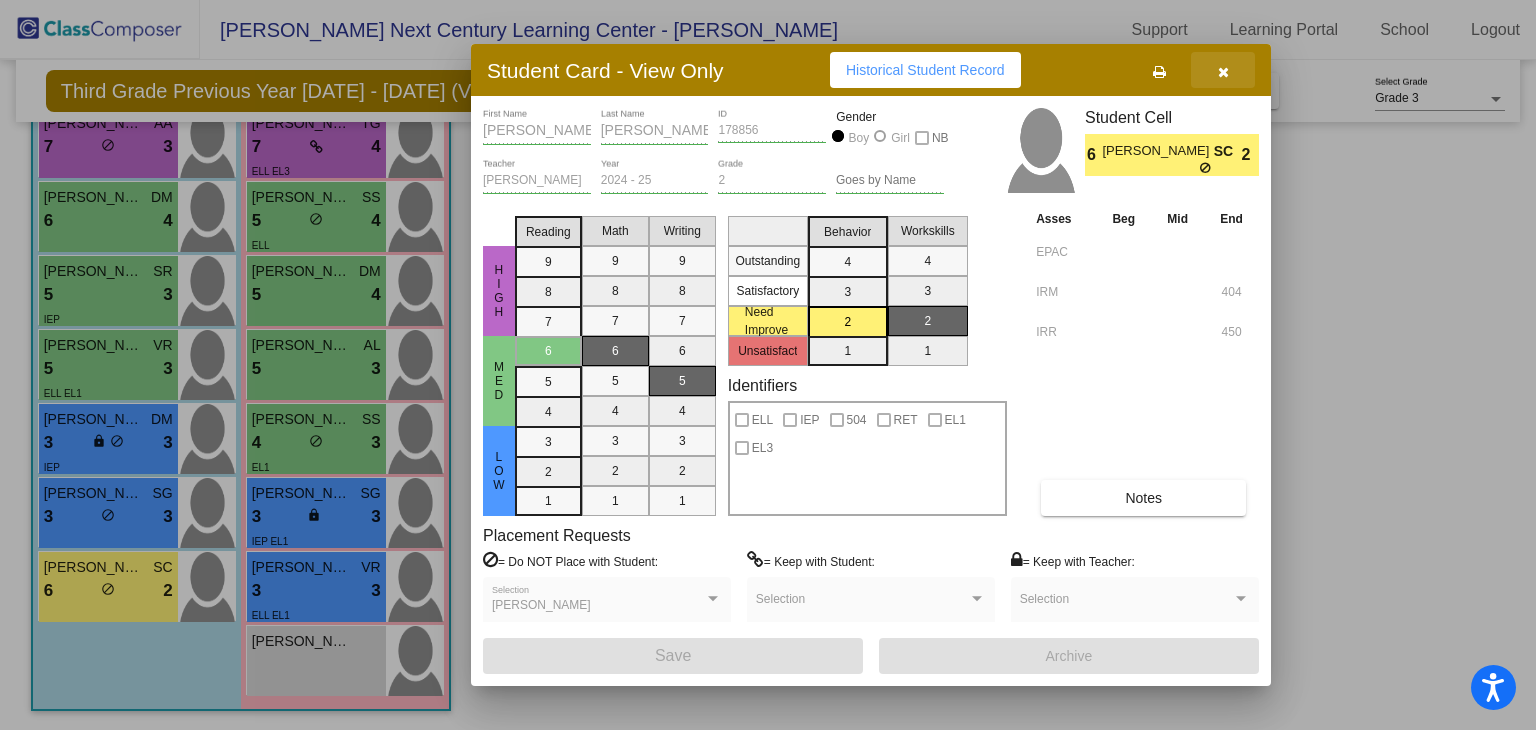 click at bounding box center (1223, 70) 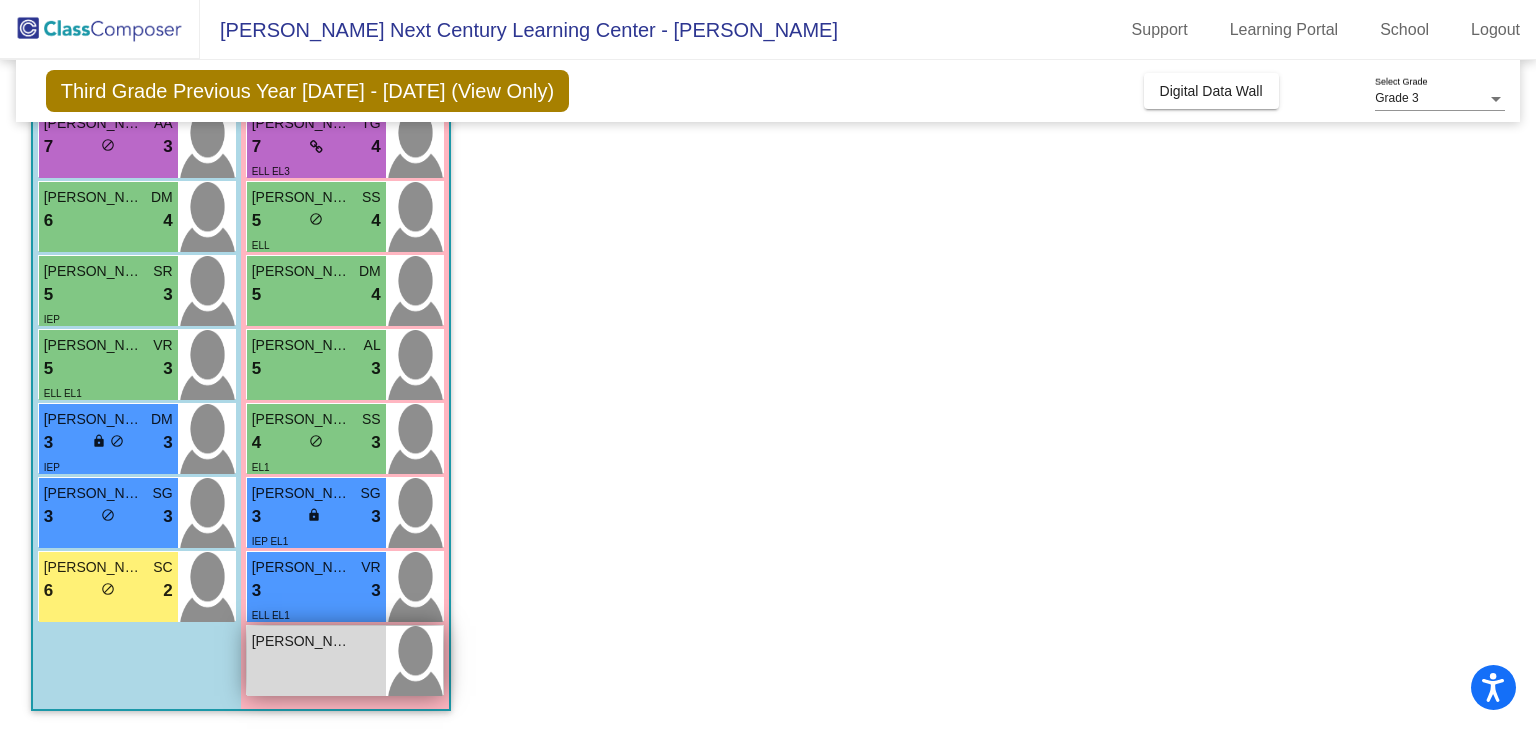 click on "[PERSON_NAME]" at bounding box center [302, 641] 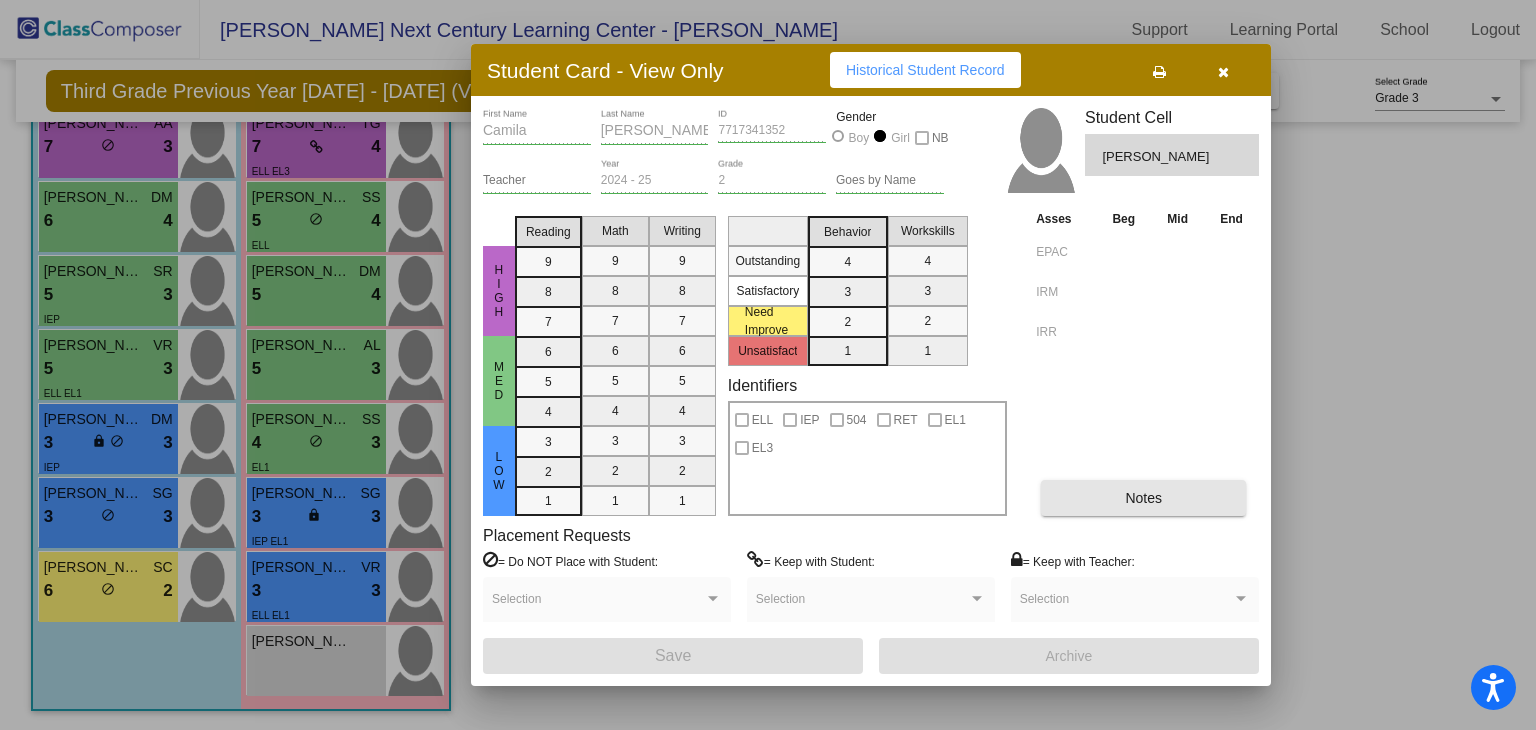 click on "Notes" at bounding box center [1143, 498] 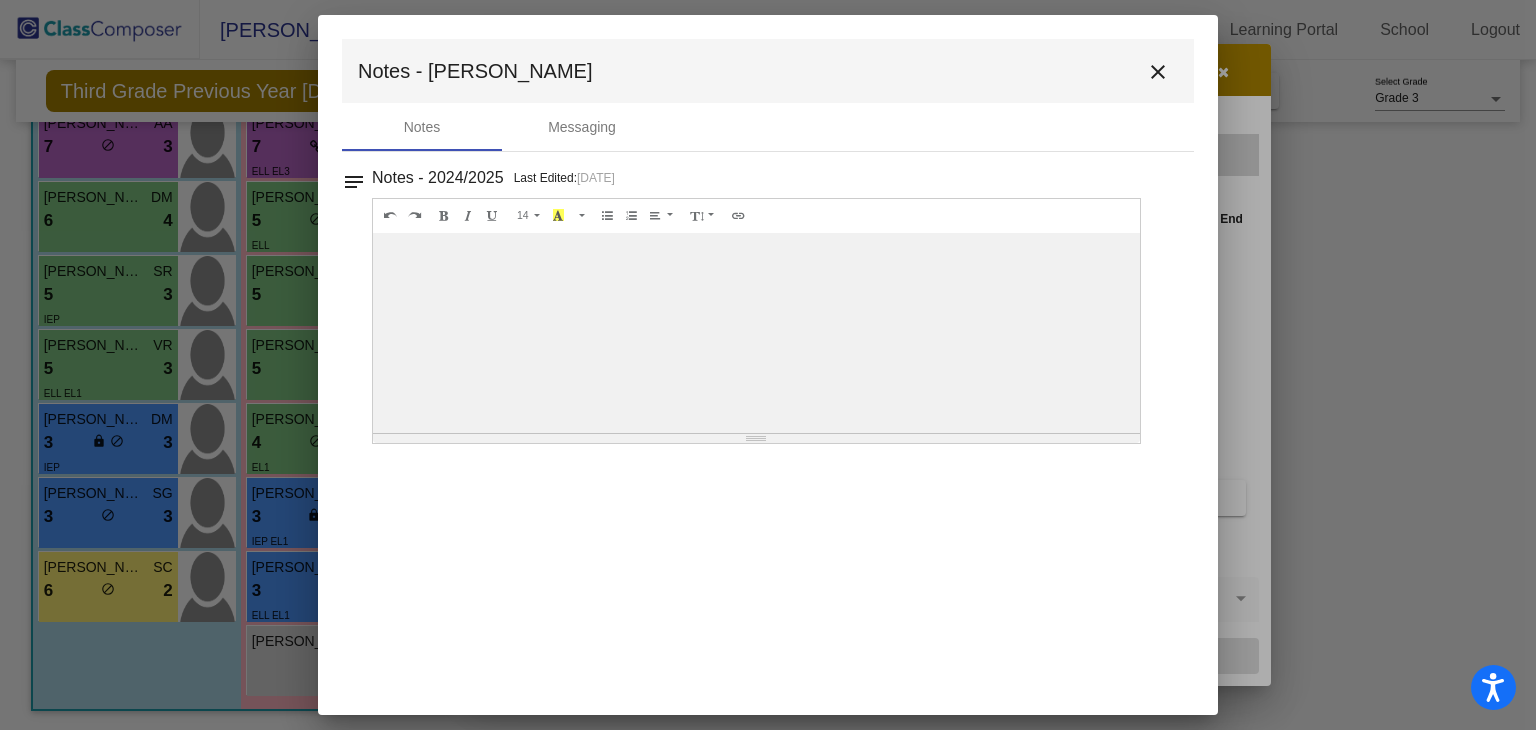 click on "close" at bounding box center [1158, 72] 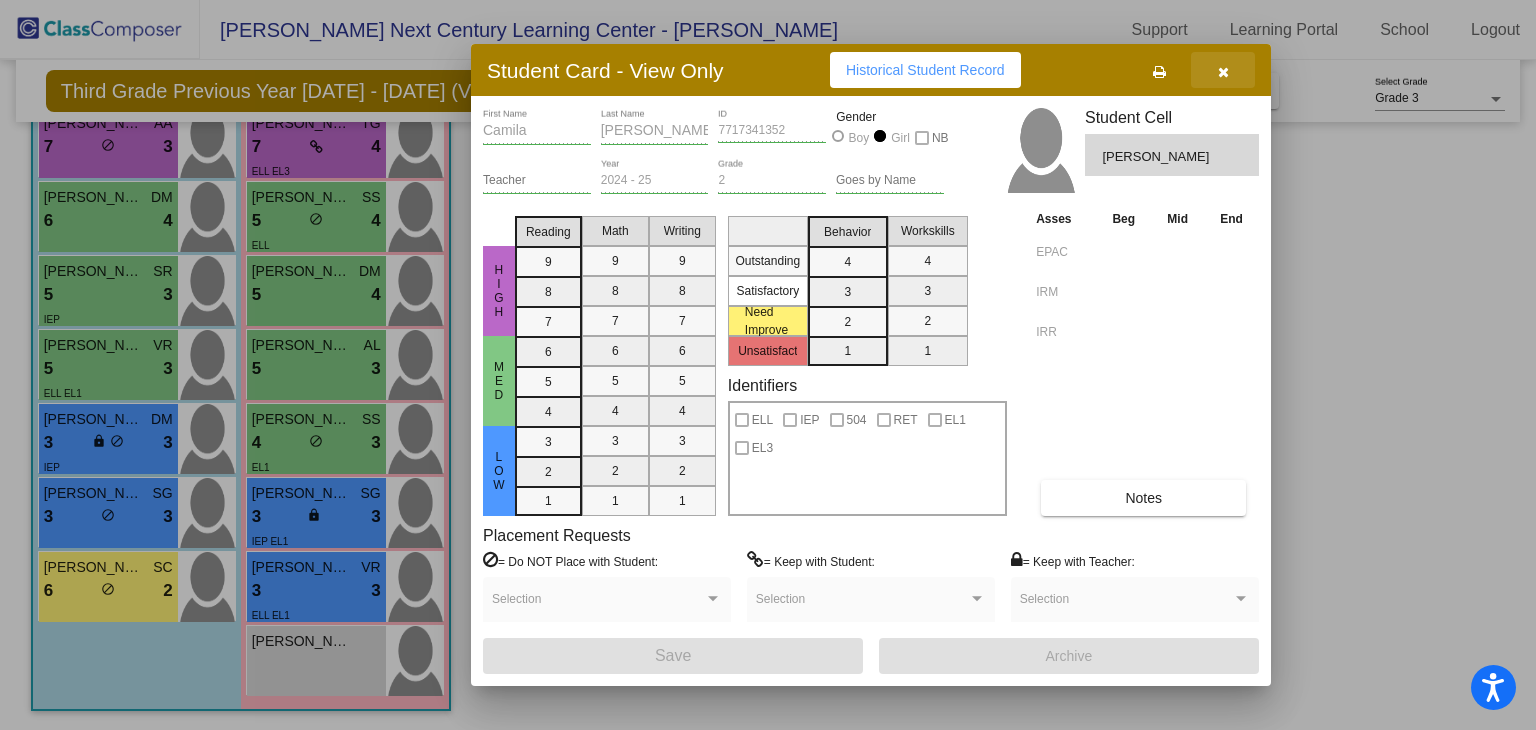 click at bounding box center [1223, 72] 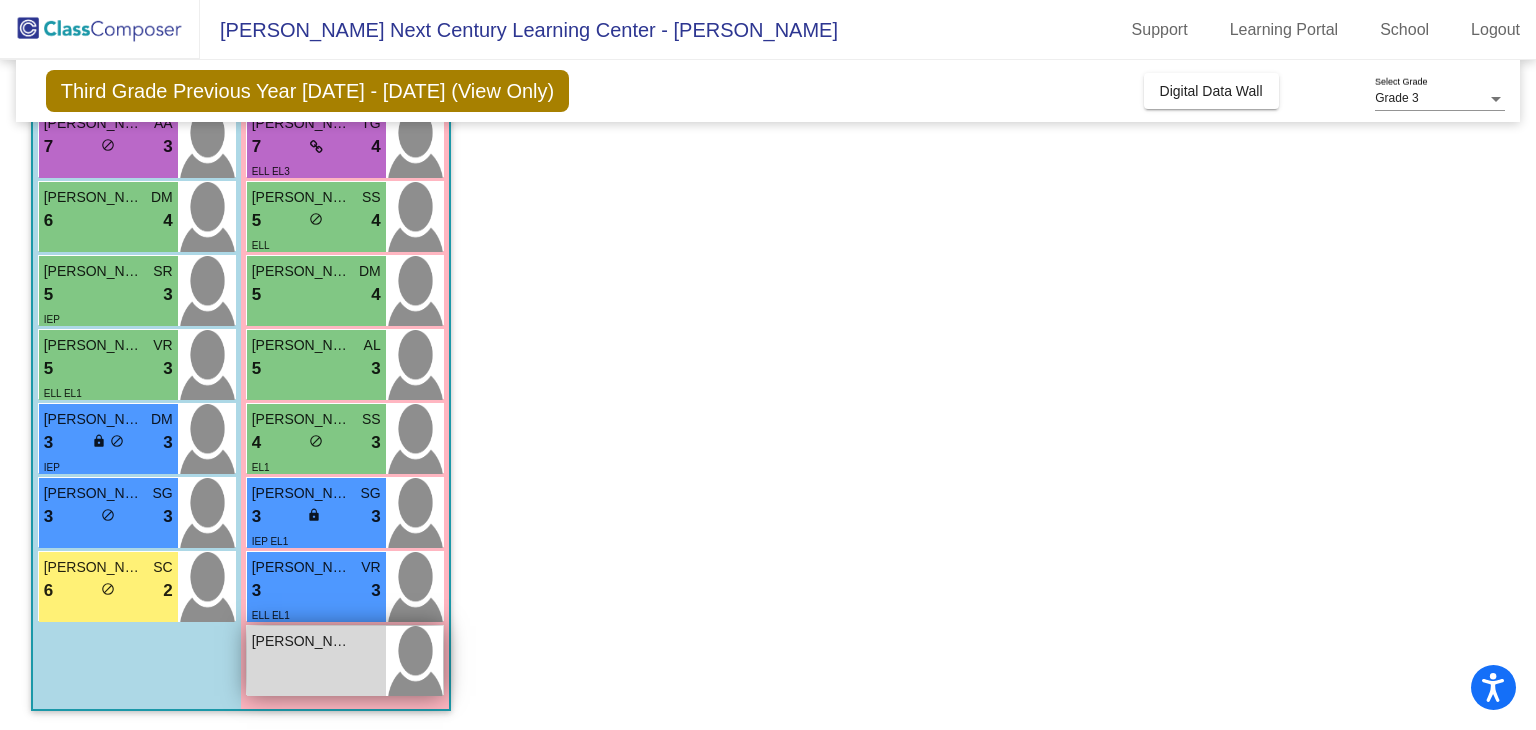click on "[PERSON_NAME]" at bounding box center (302, 641) 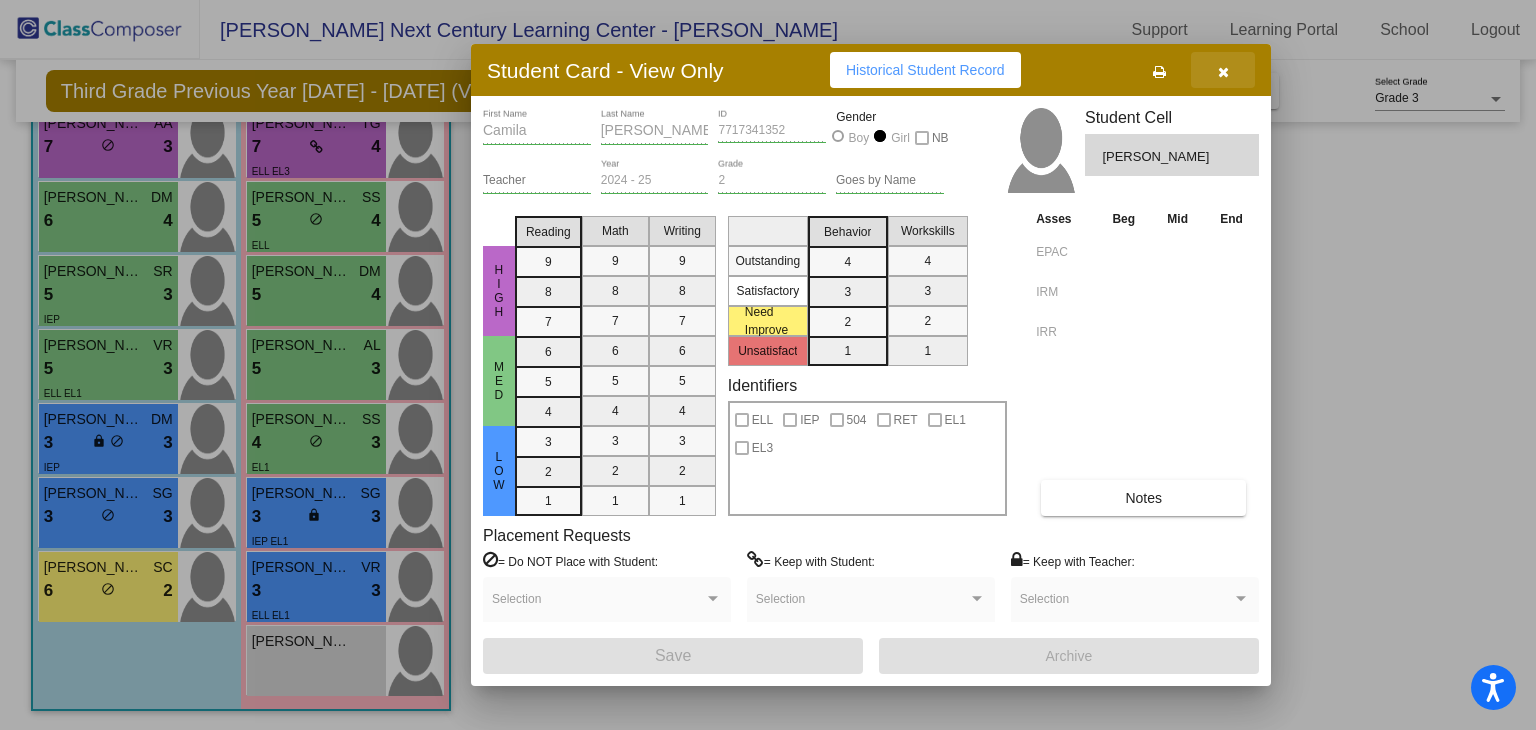 click at bounding box center [1223, 70] 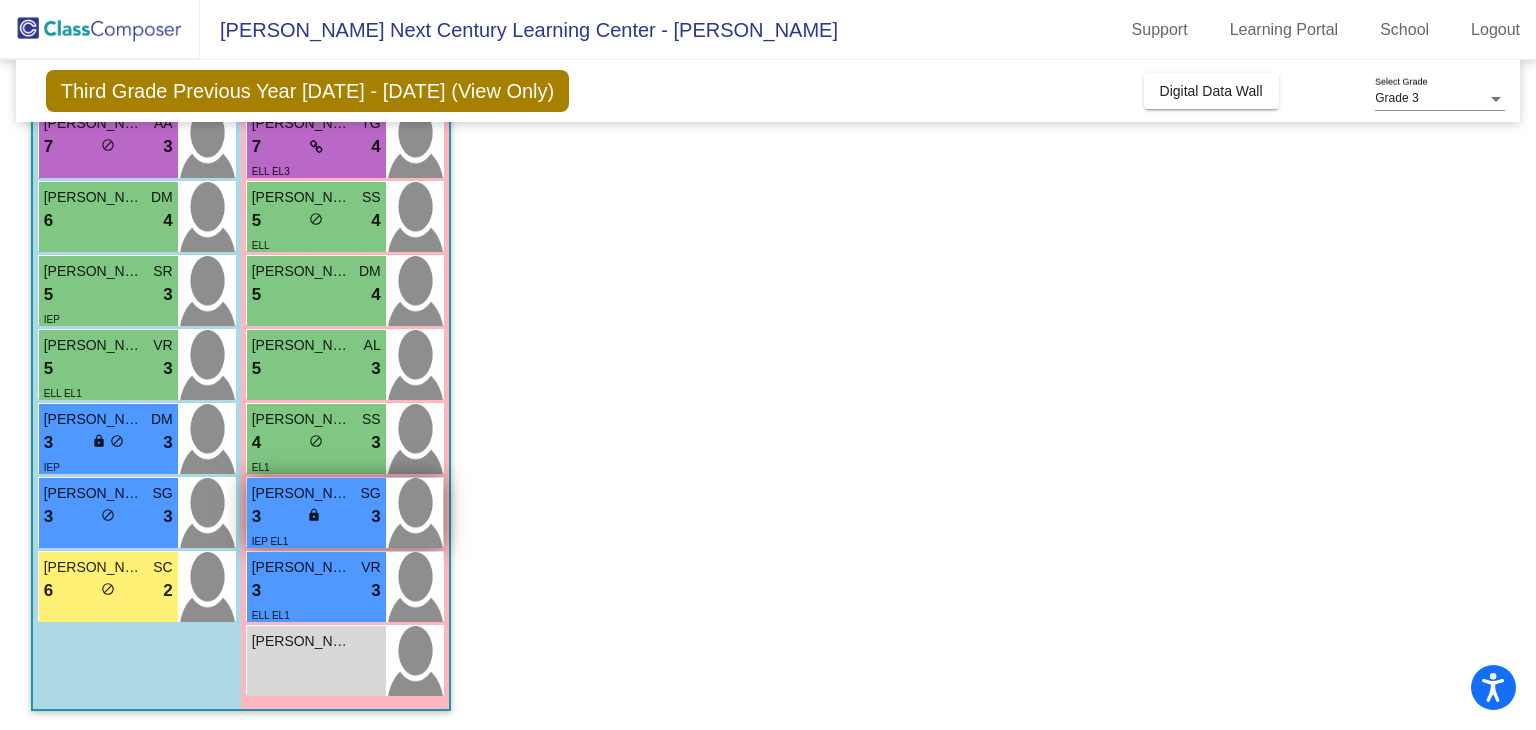 click on "3 lock do_not_disturb_alt 3" at bounding box center (316, 517) 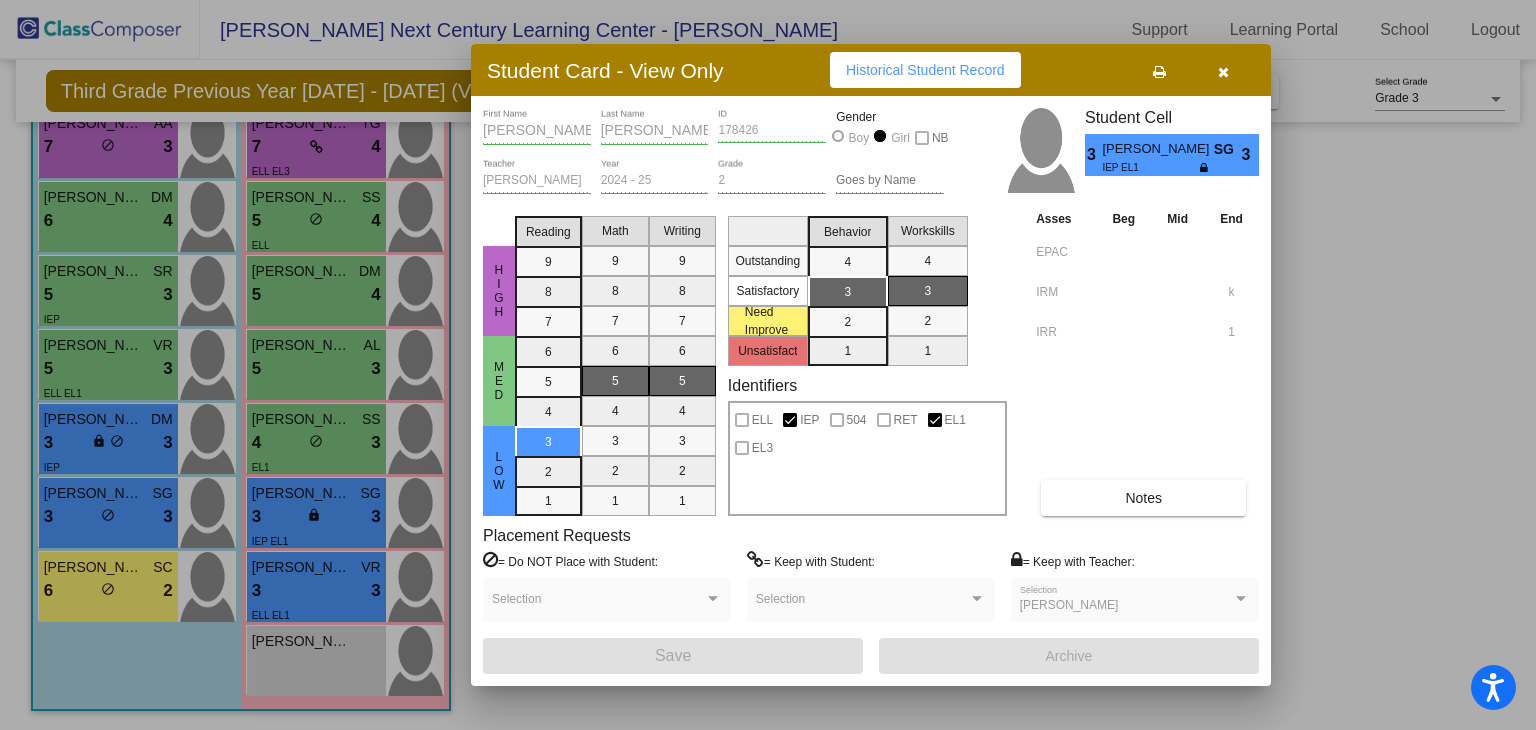 drag, startPoint x: 1224, startPoint y: 64, endPoint x: 1248, endPoint y: 53, distance: 26.400757 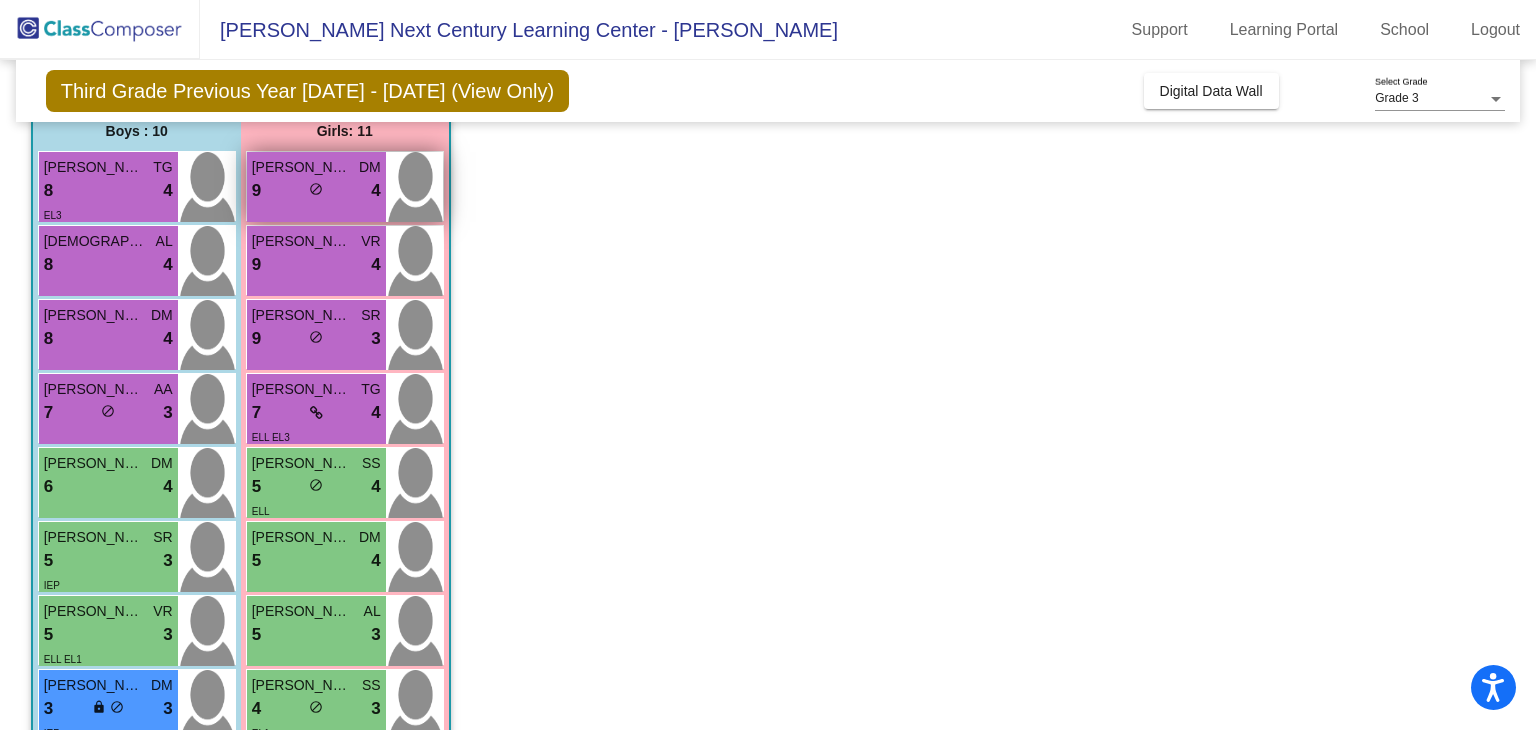 scroll, scrollTop: 135, scrollLeft: 0, axis: vertical 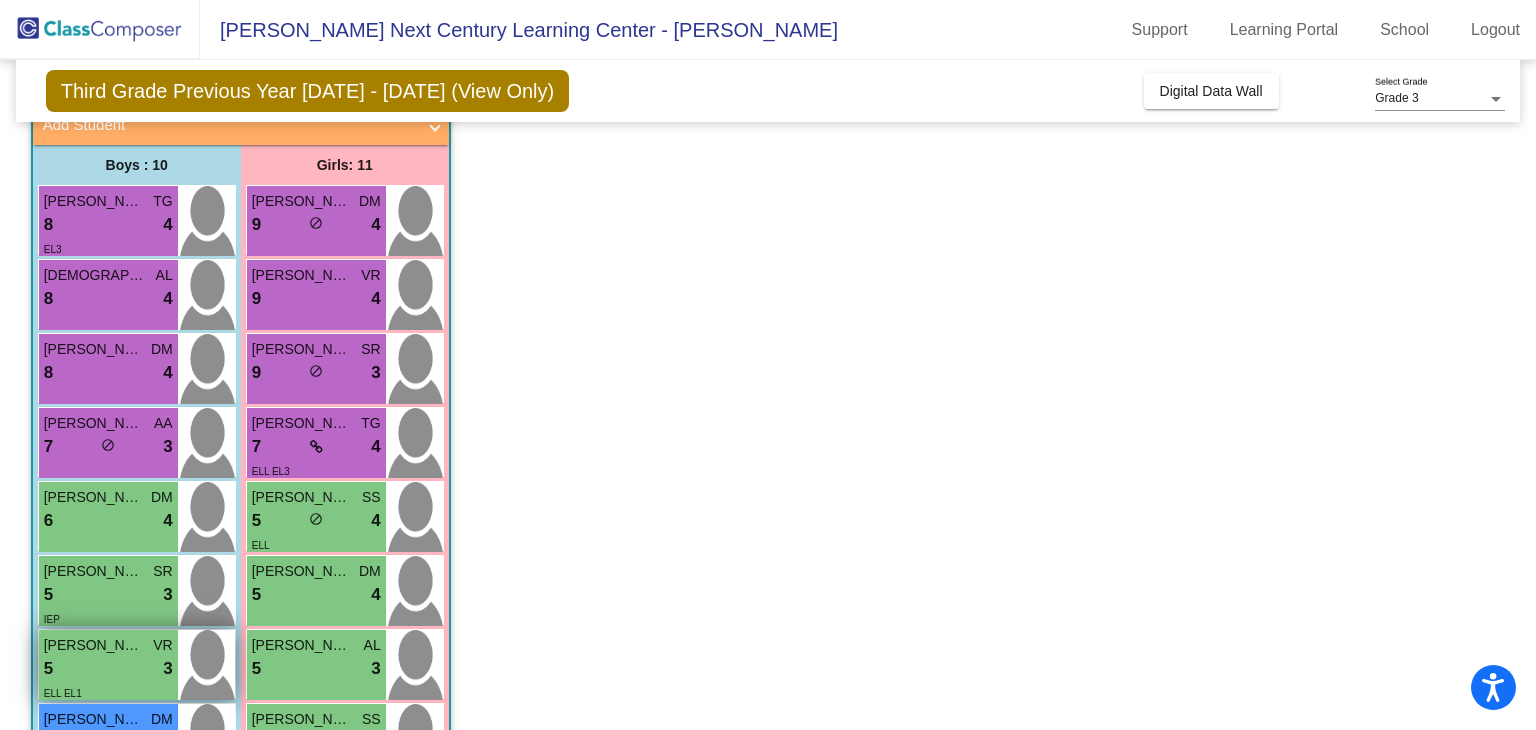 click on "5 lock do_not_disturb_alt 3" at bounding box center (108, 669) 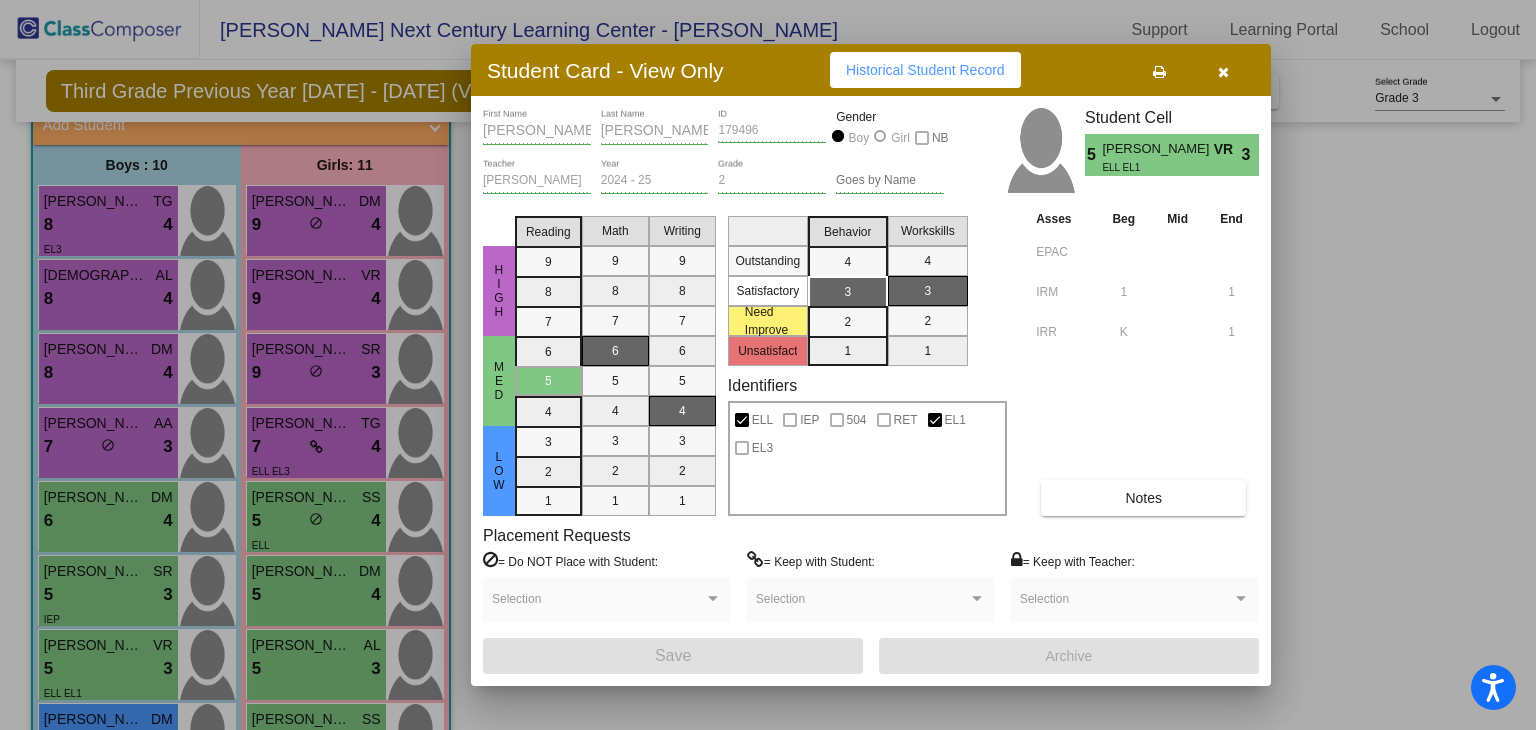 click at bounding box center [1223, 72] 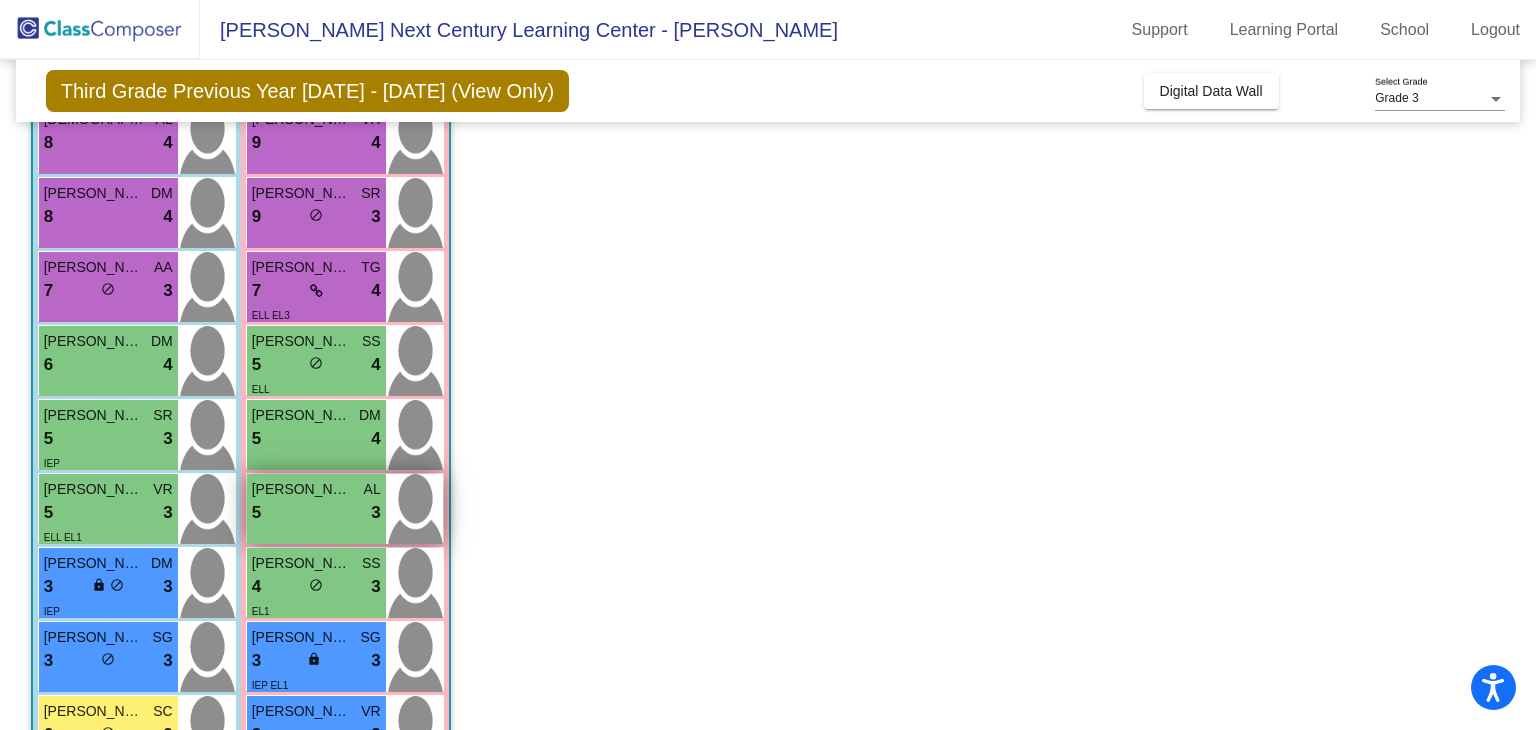 scroll, scrollTop: 335, scrollLeft: 0, axis: vertical 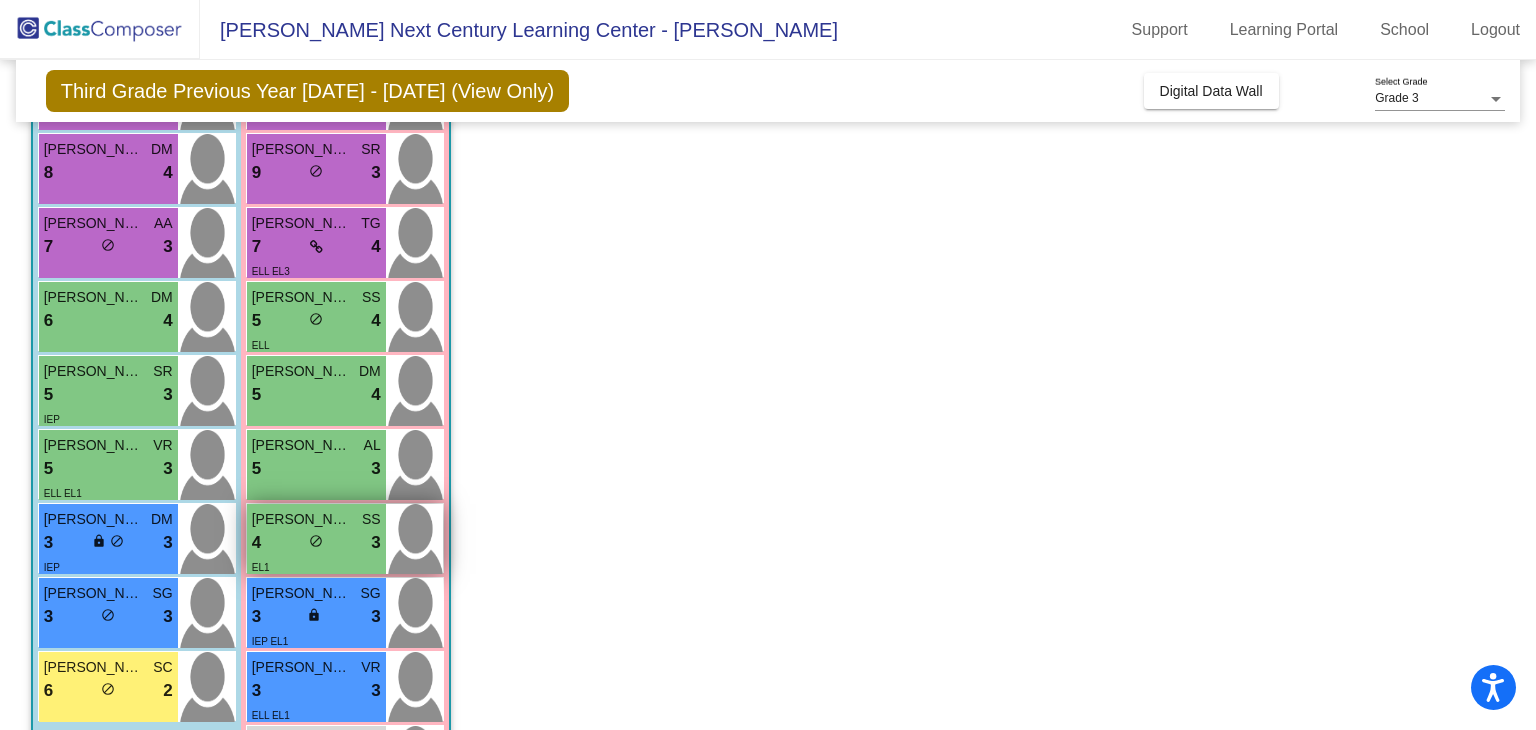 click on "4 lock do_not_disturb_alt 3" at bounding box center [316, 543] 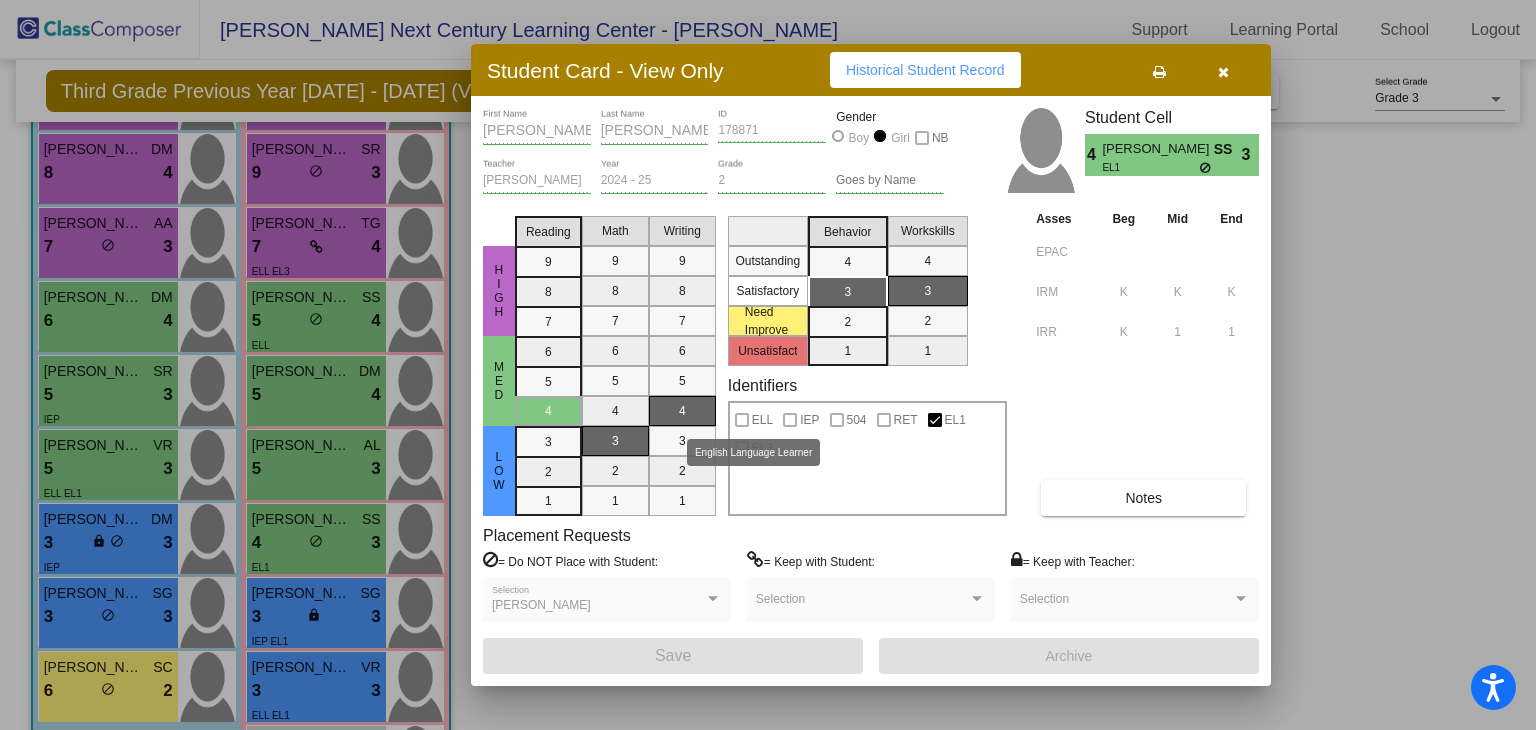 click at bounding box center (742, 420) 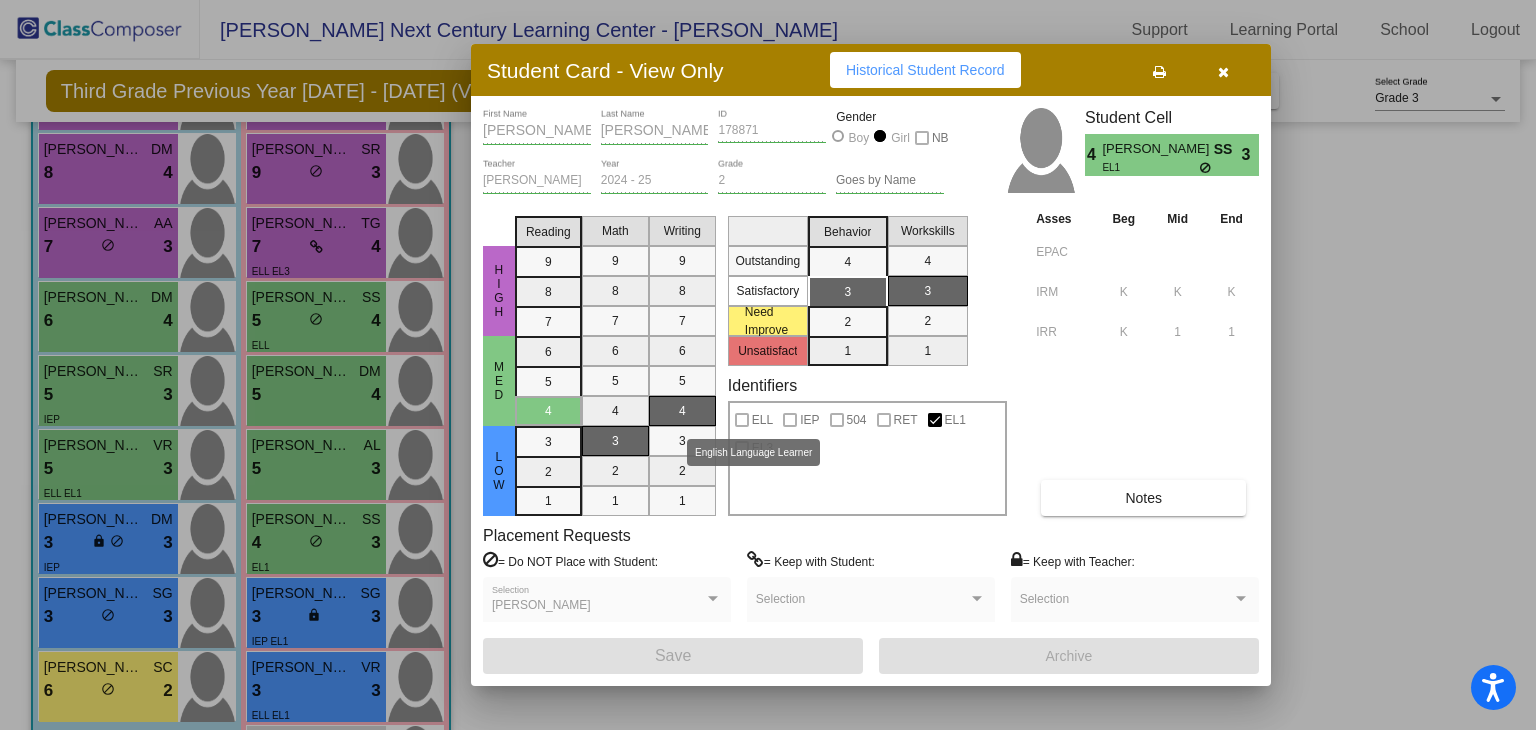click at bounding box center (742, 420) 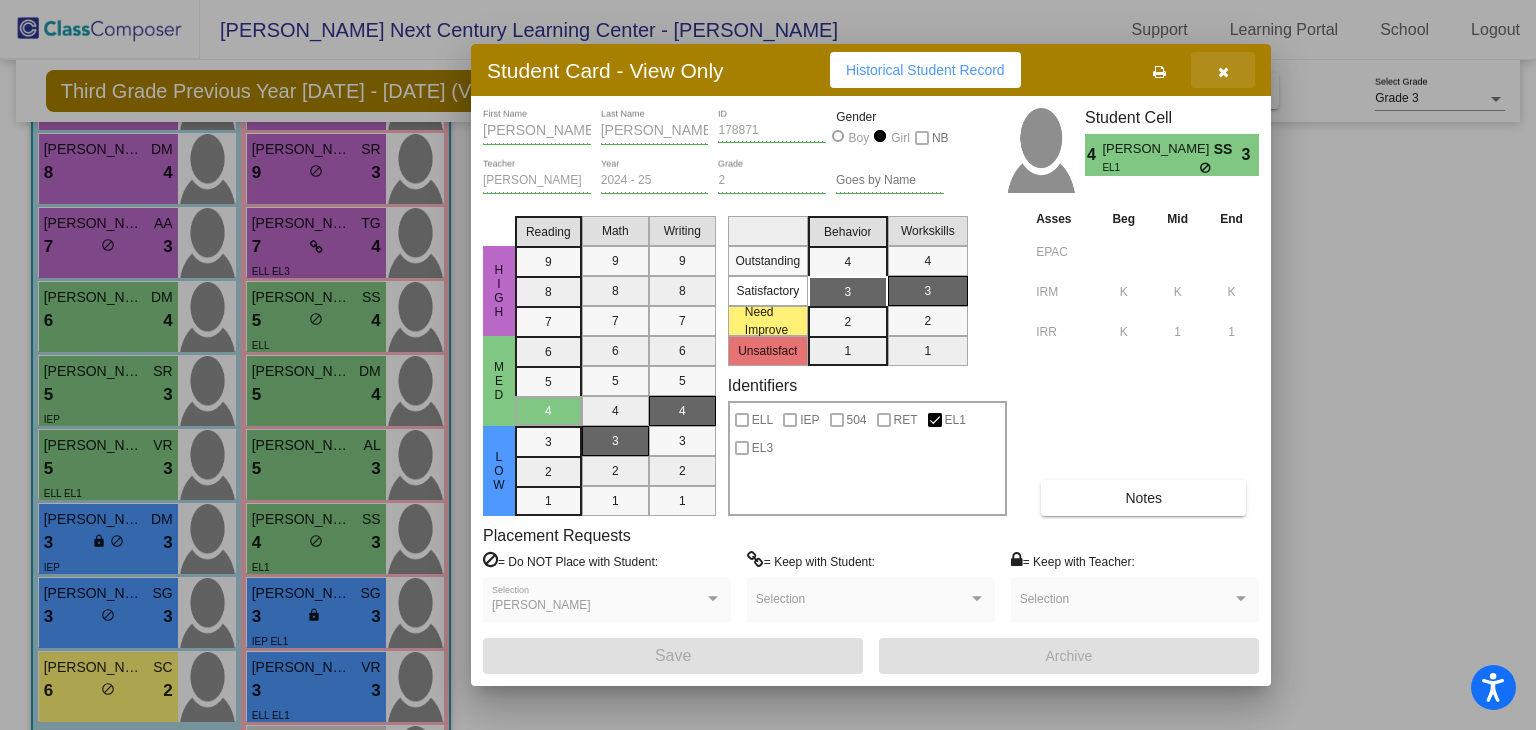 click at bounding box center [1223, 72] 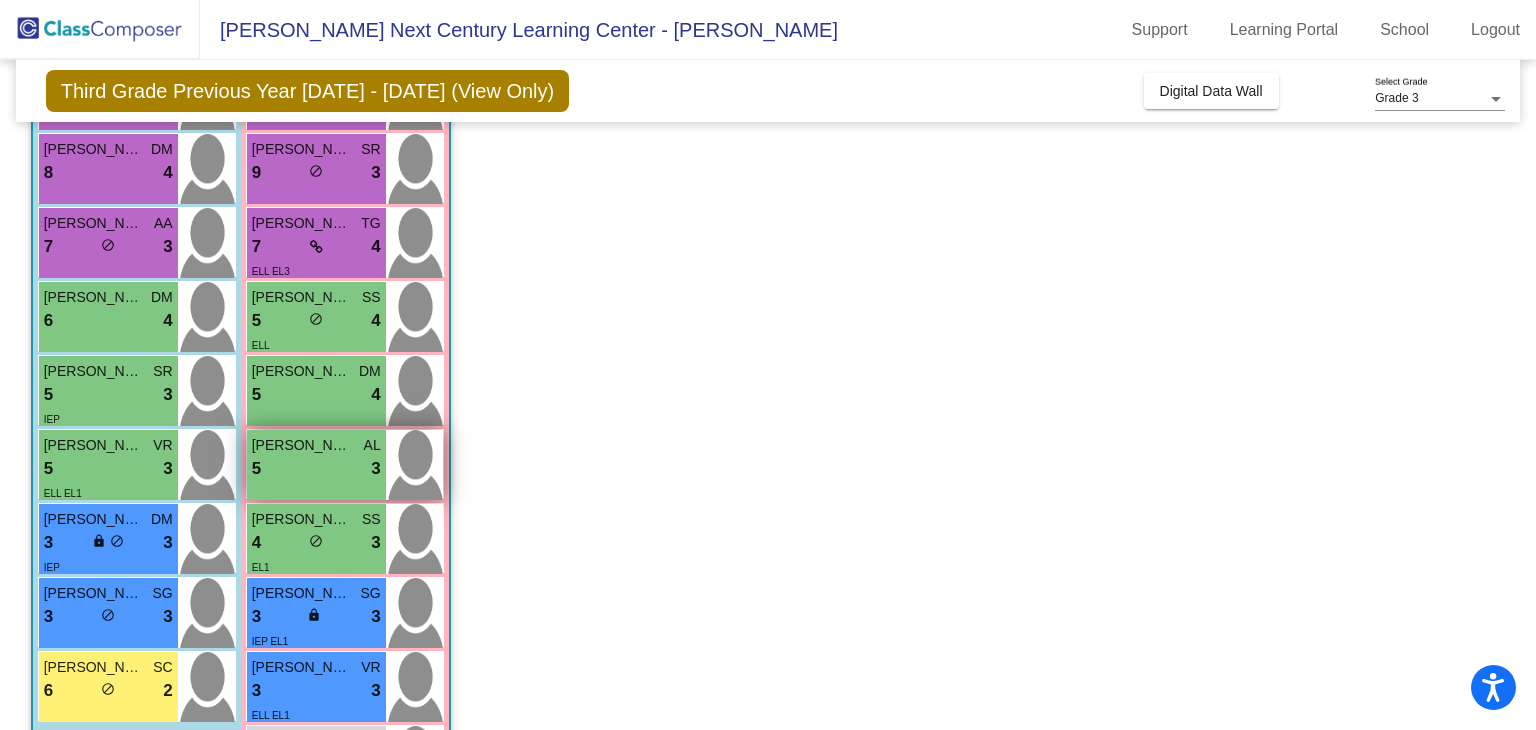 scroll, scrollTop: 435, scrollLeft: 0, axis: vertical 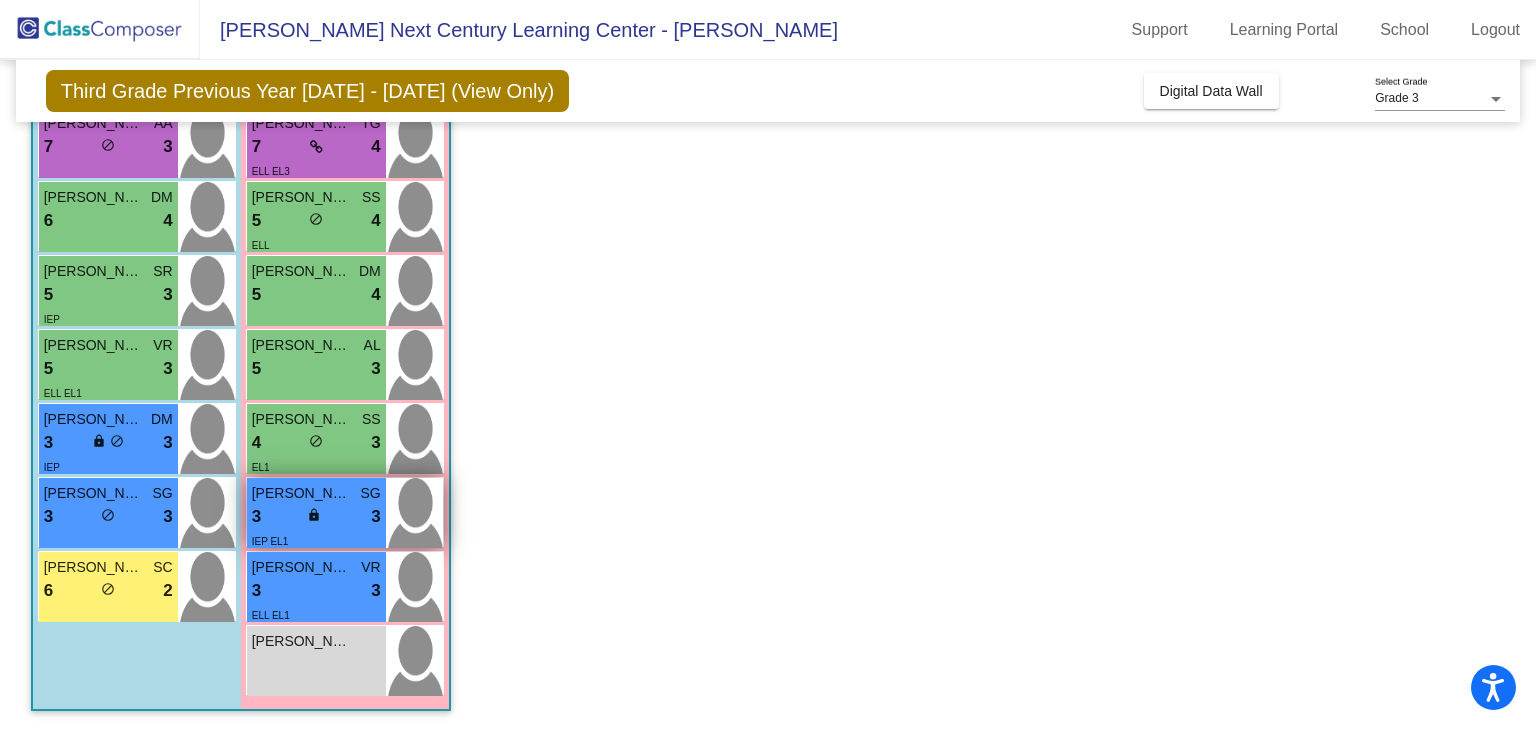 click on "lock do_not_disturb_alt" at bounding box center (316, 517) 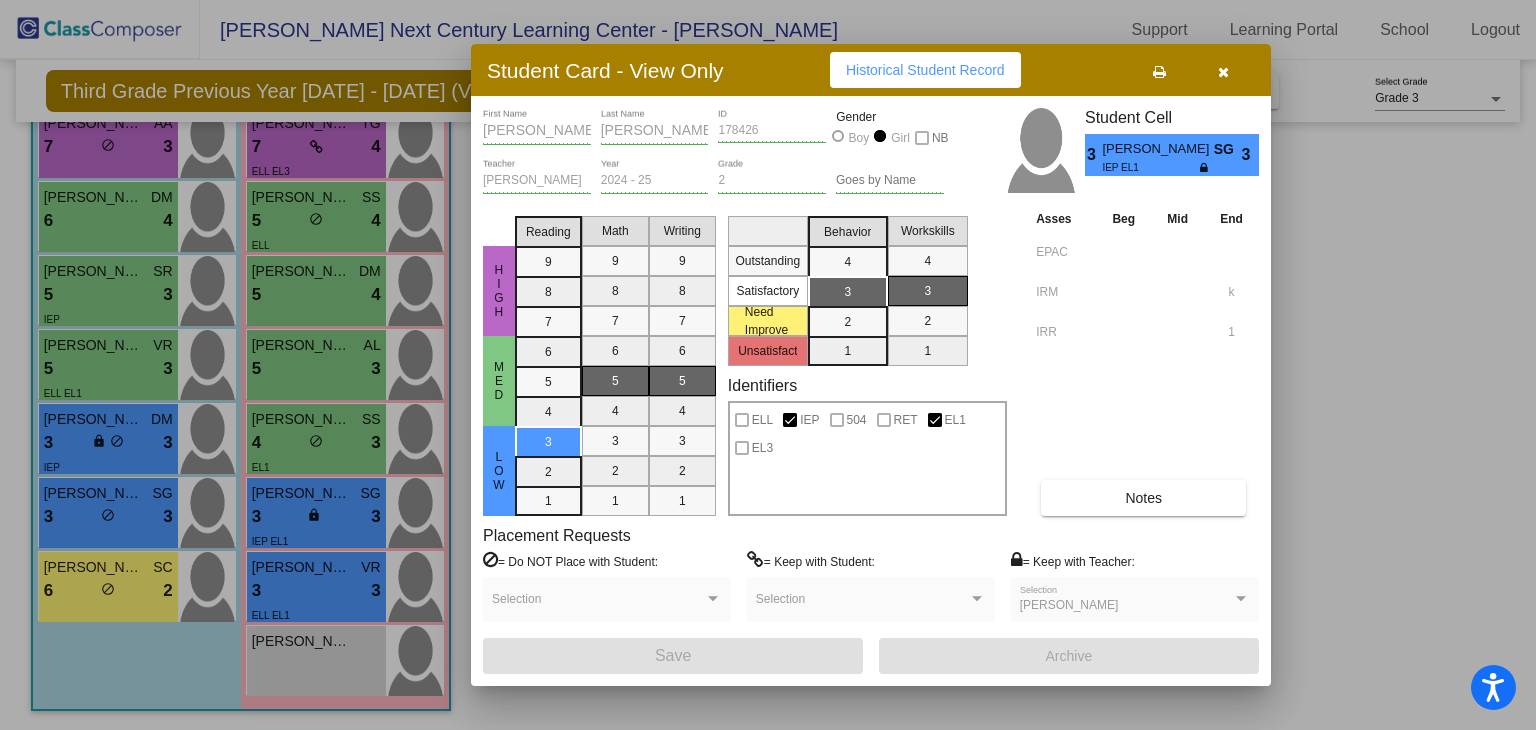click on "= Keep with Teacher:" at bounding box center (1073, 561) 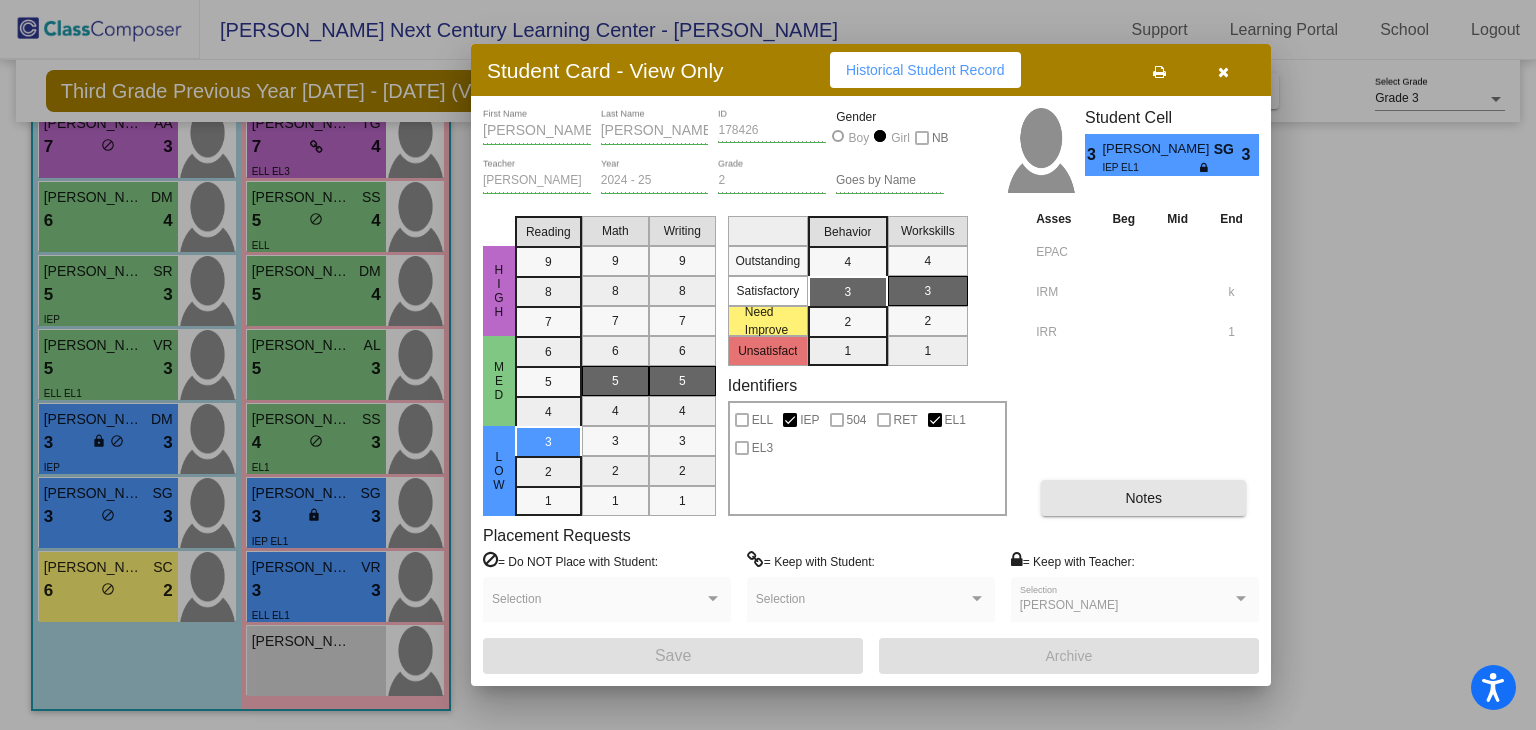 click on "Notes" at bounding box center (1143, 498) 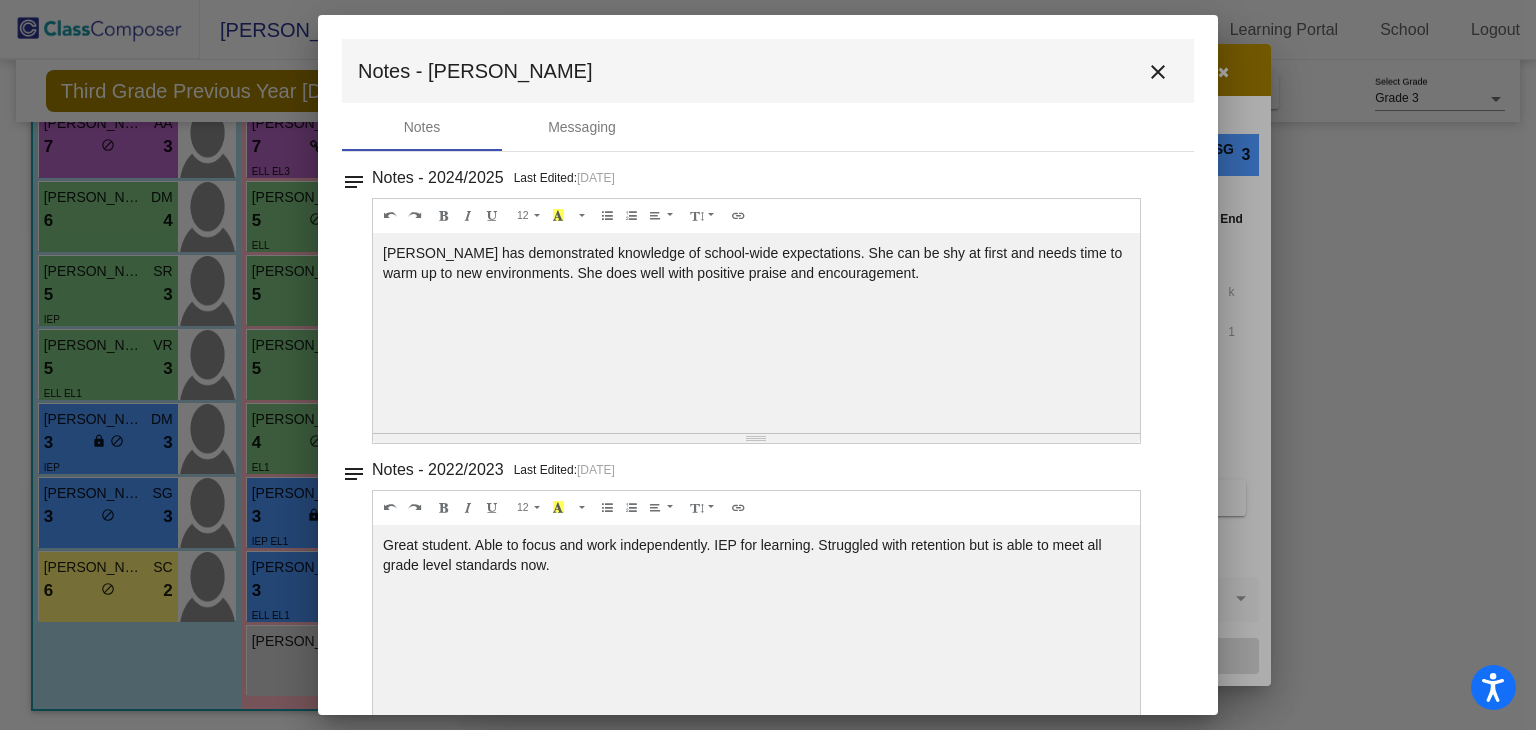 click on "close" at bounding box center [1158, 72] 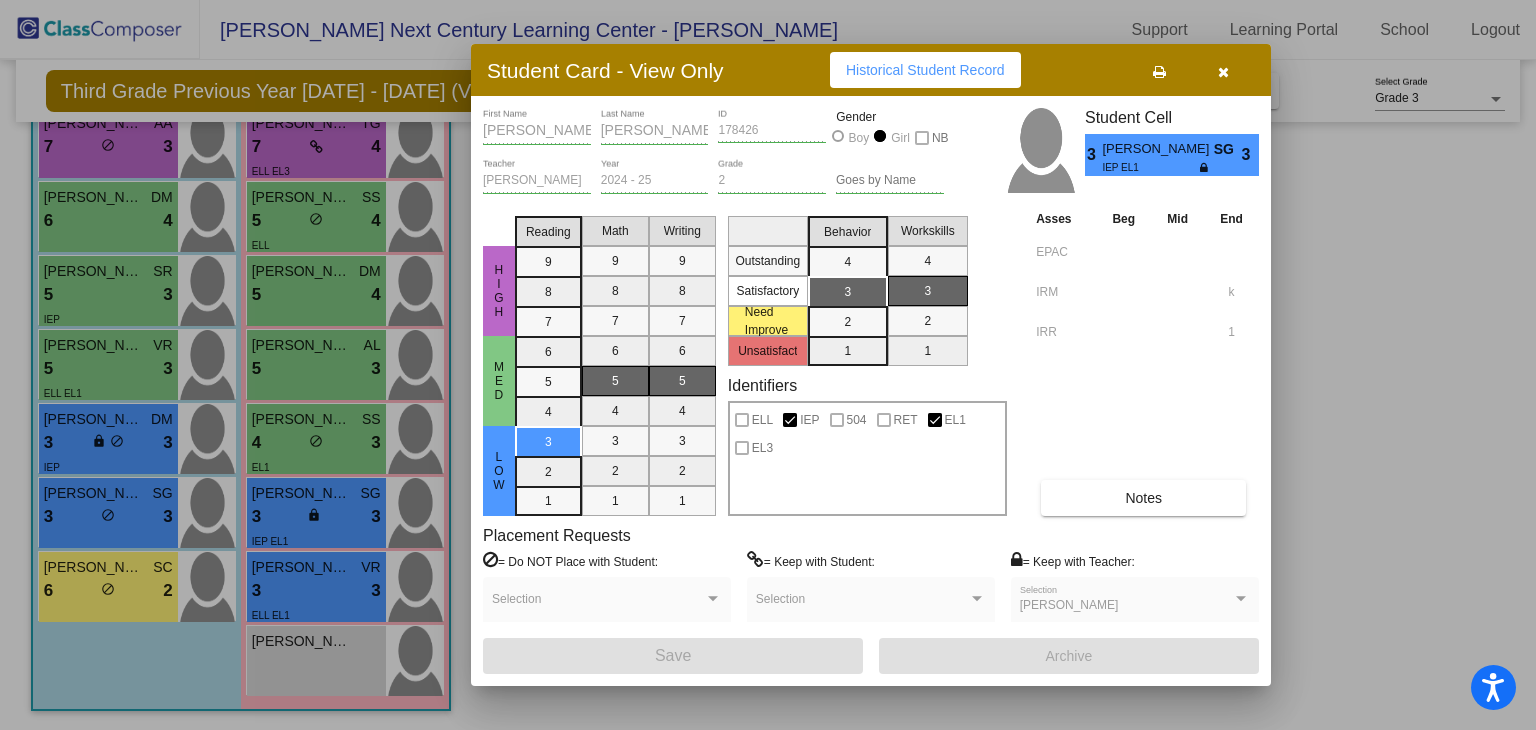 click at bounding box center [1223, 72] 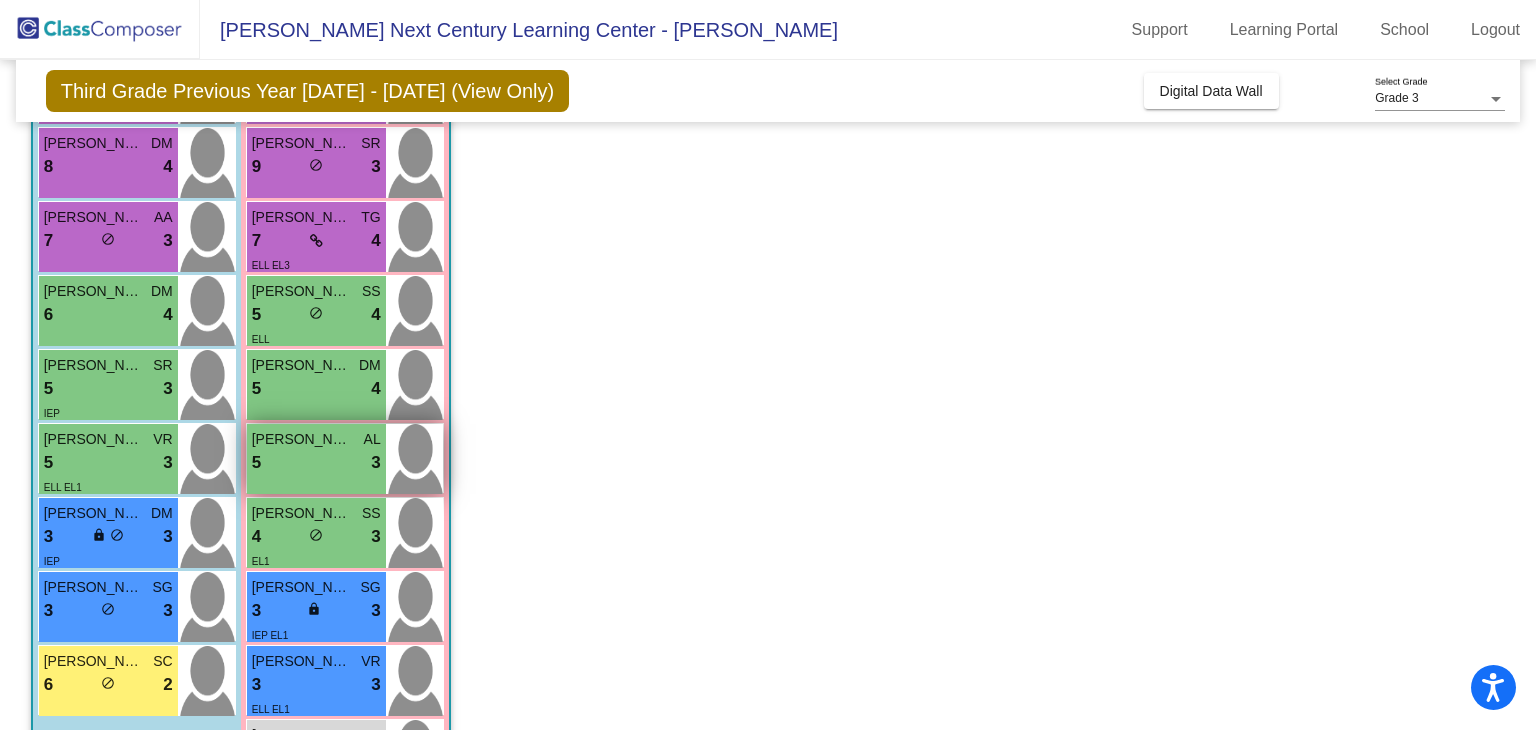 scroll, scrollTop: 400, scrollLeft: 0, axis: vertical 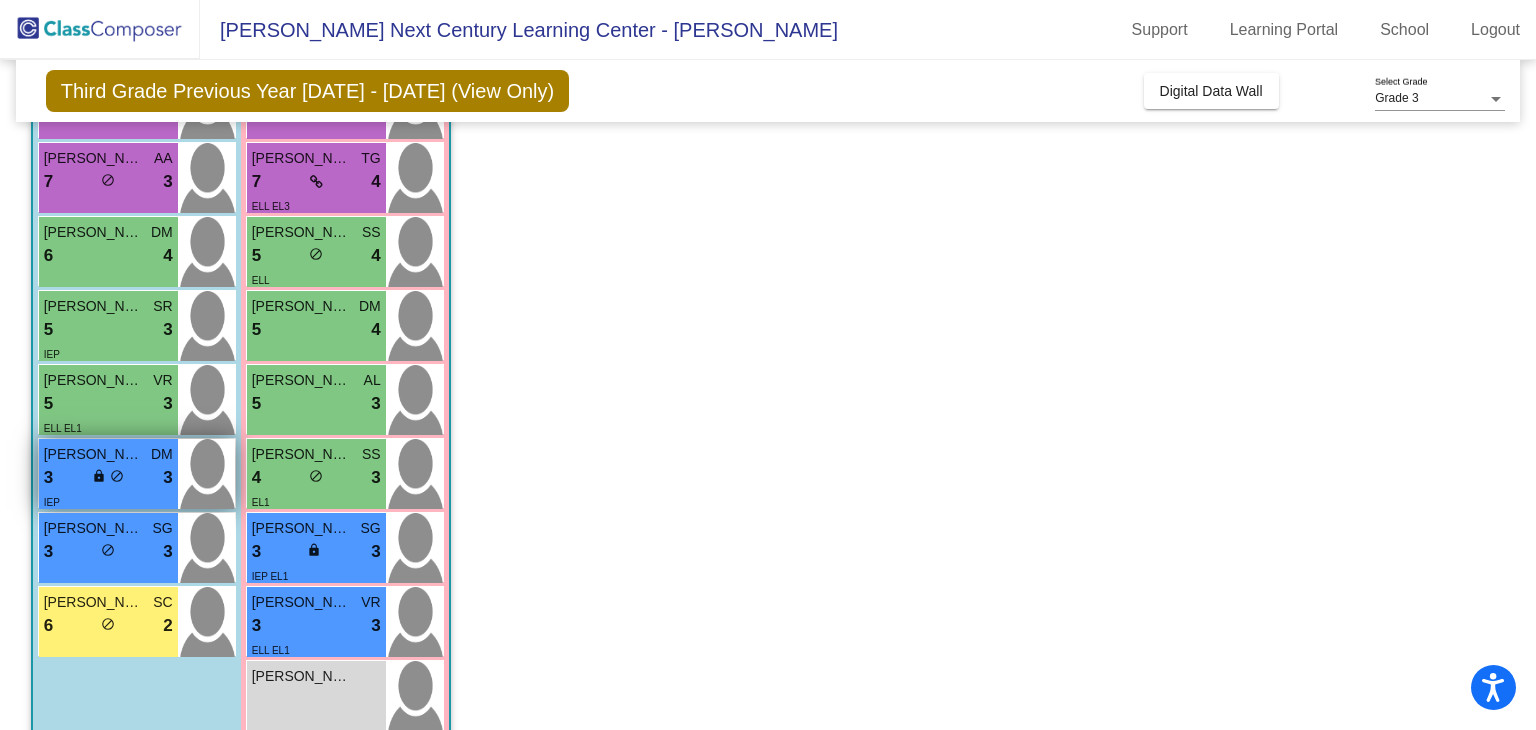 click on "do_not_disturb_alt" at bounding box center (117, 476) 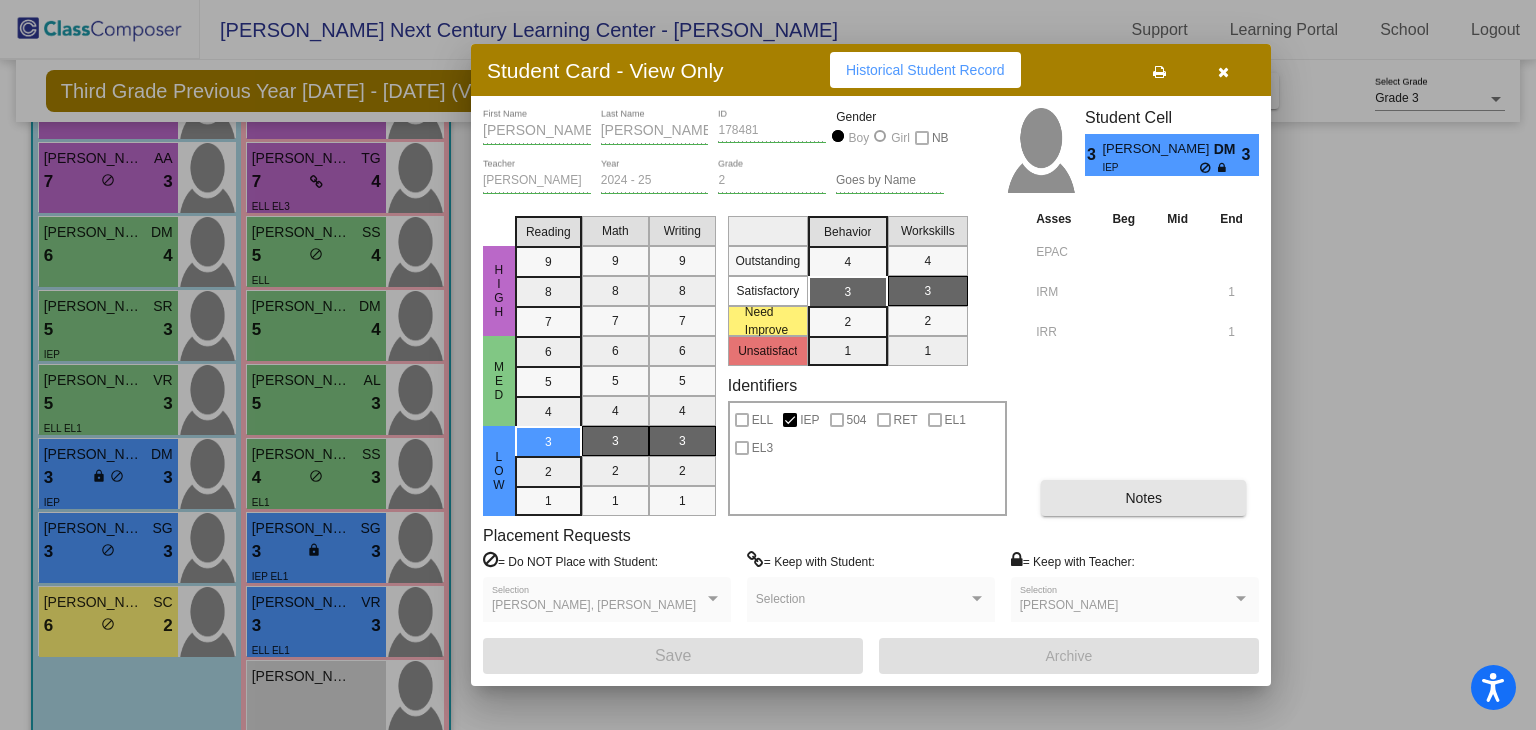 click on "Notes" at bounding box center [1143, 498] 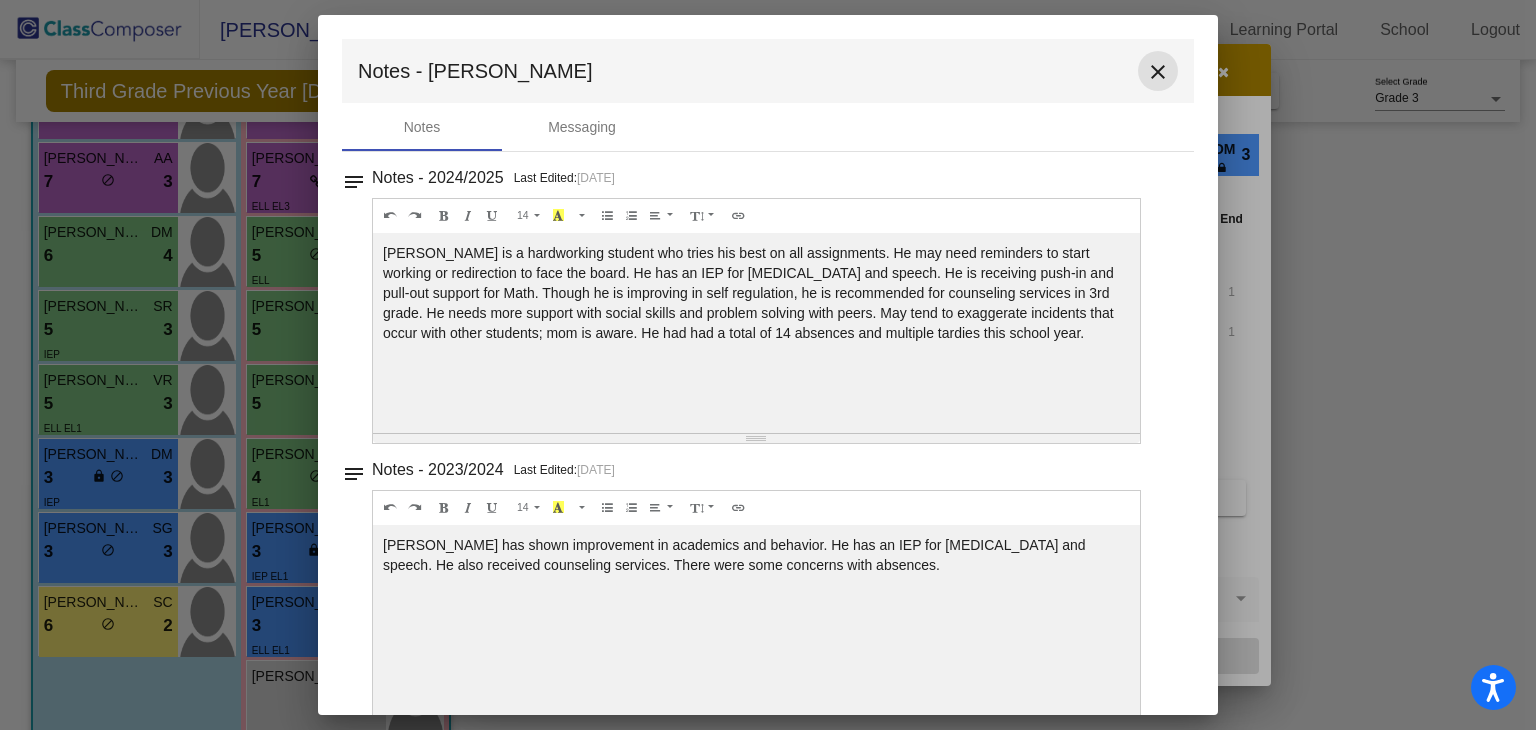click on "close" at bounding box center [1158, 72] 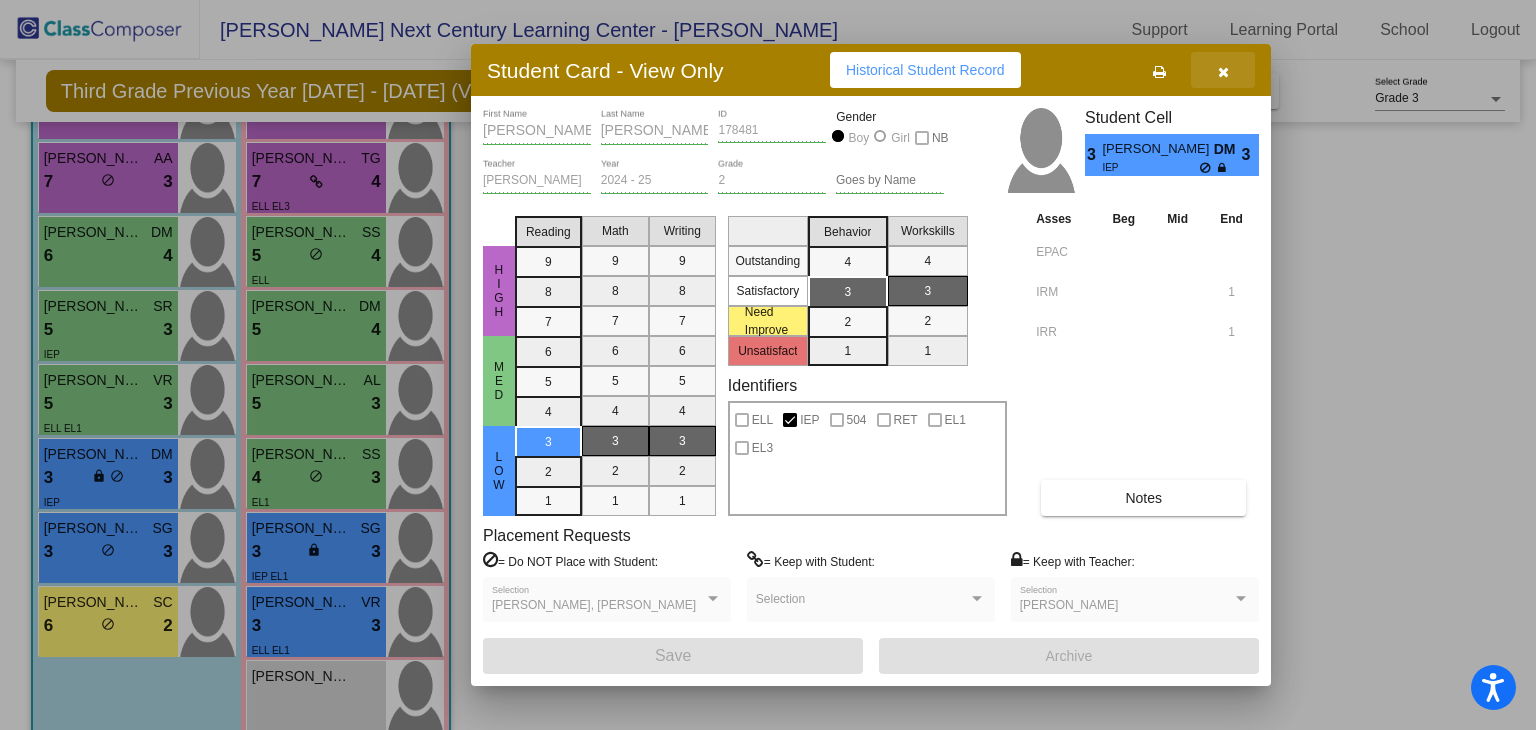click at bounding box center [1223, 72] 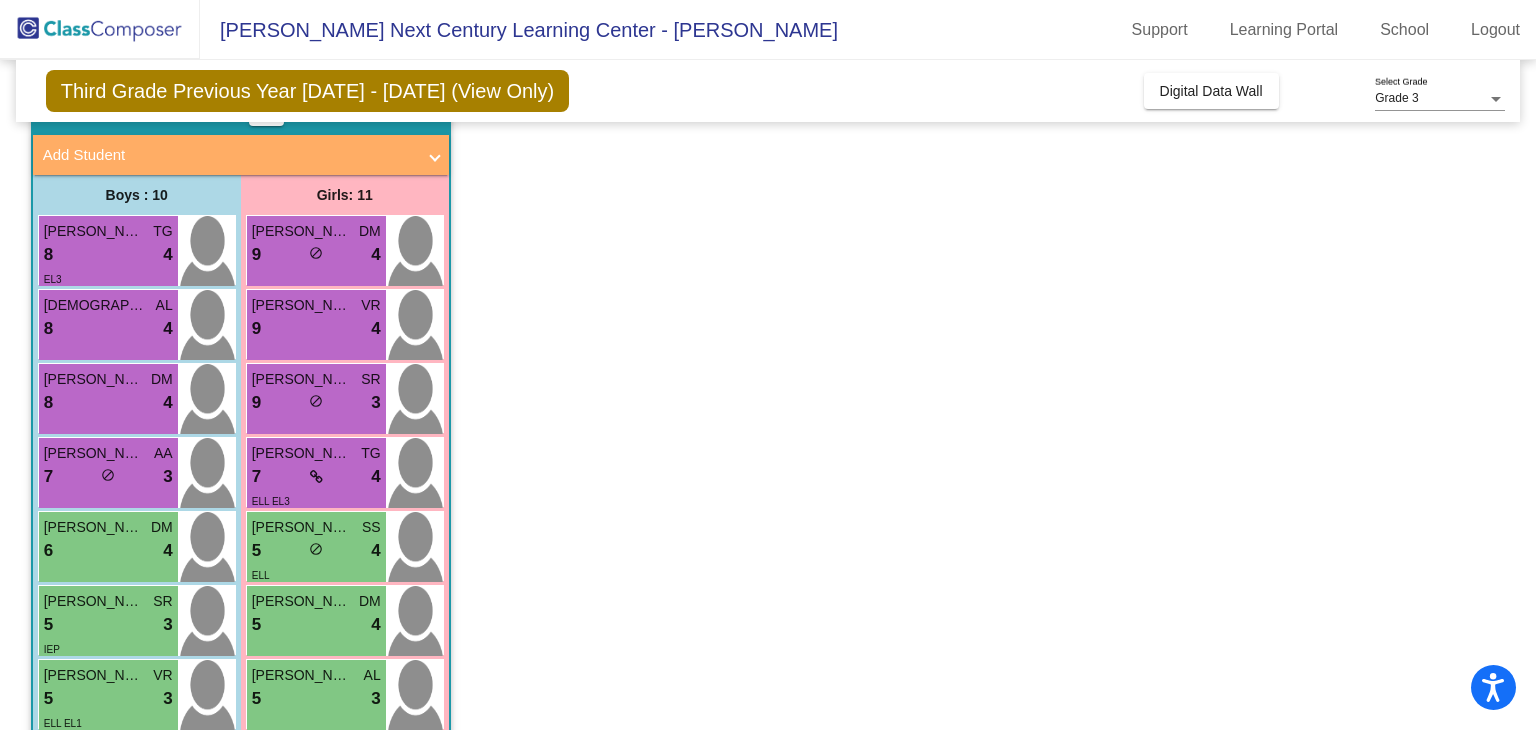 scroll, scrollTop: 0, scrollLeft: 0, axis: both 